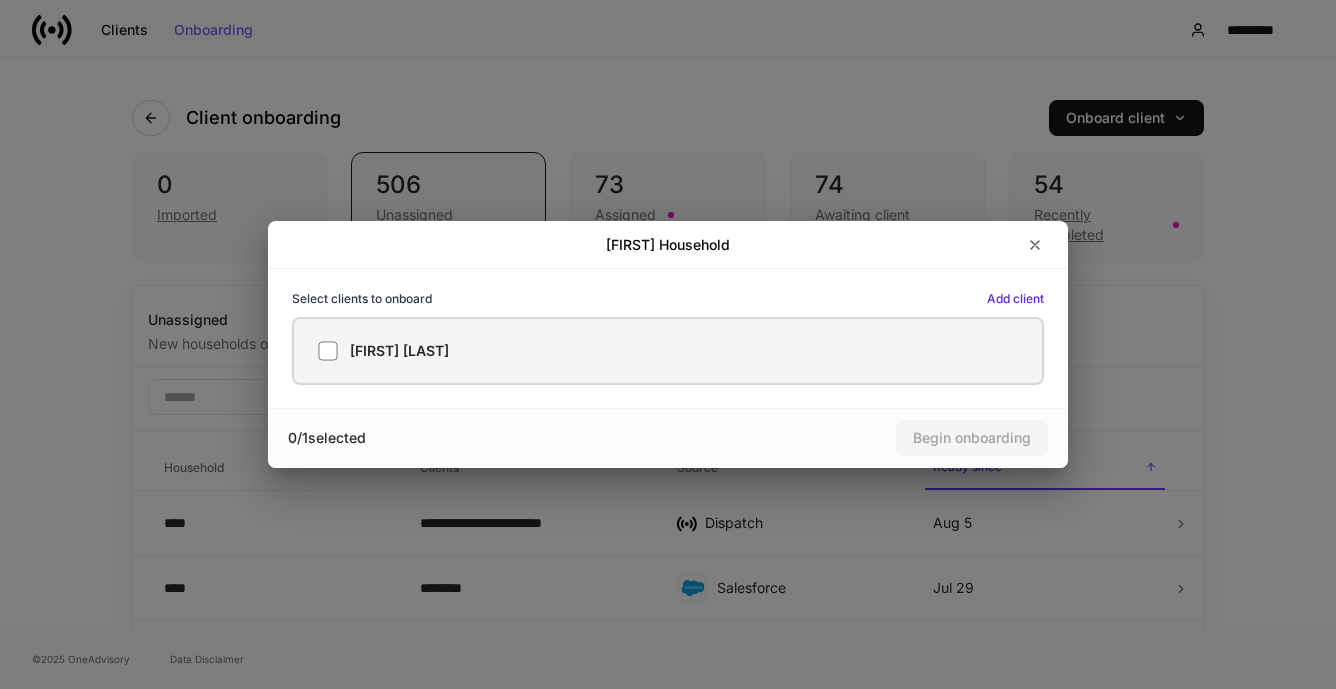 scroll, scrollTop: 0, scrollLeft: 0, axis: both 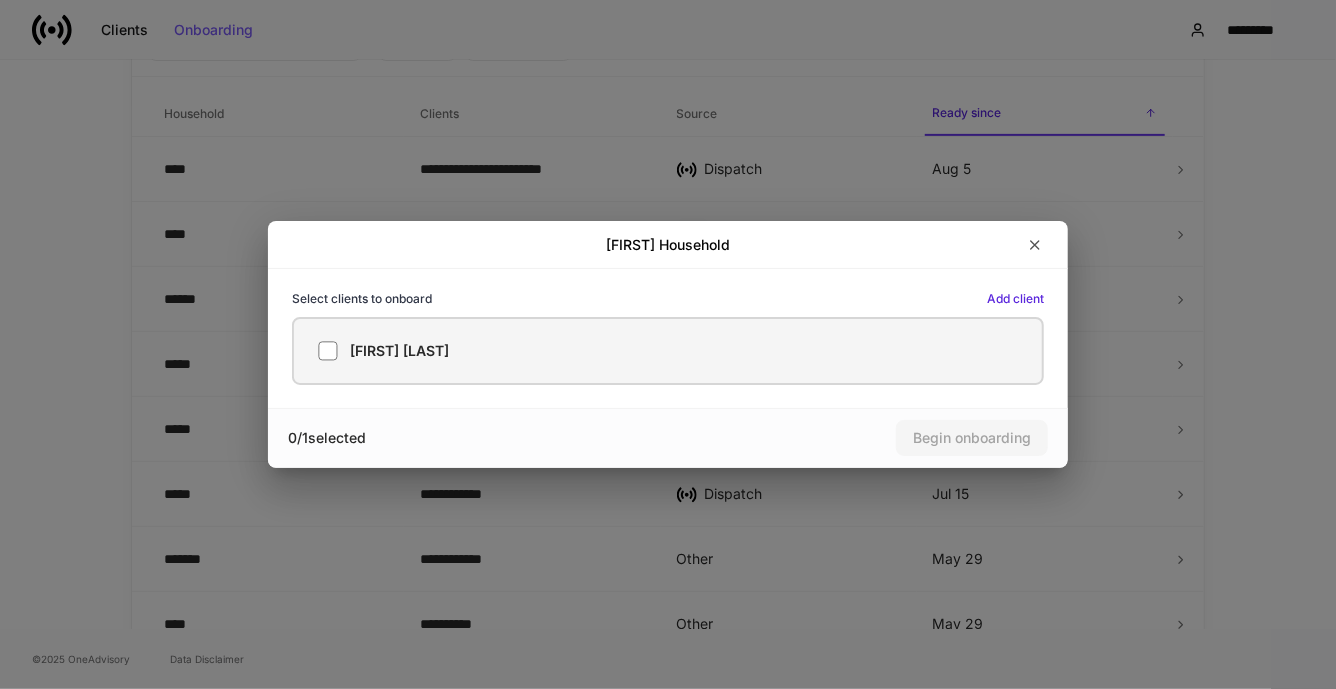 click on "[FIRST] [LAST]" at bounding box center [399, 351] 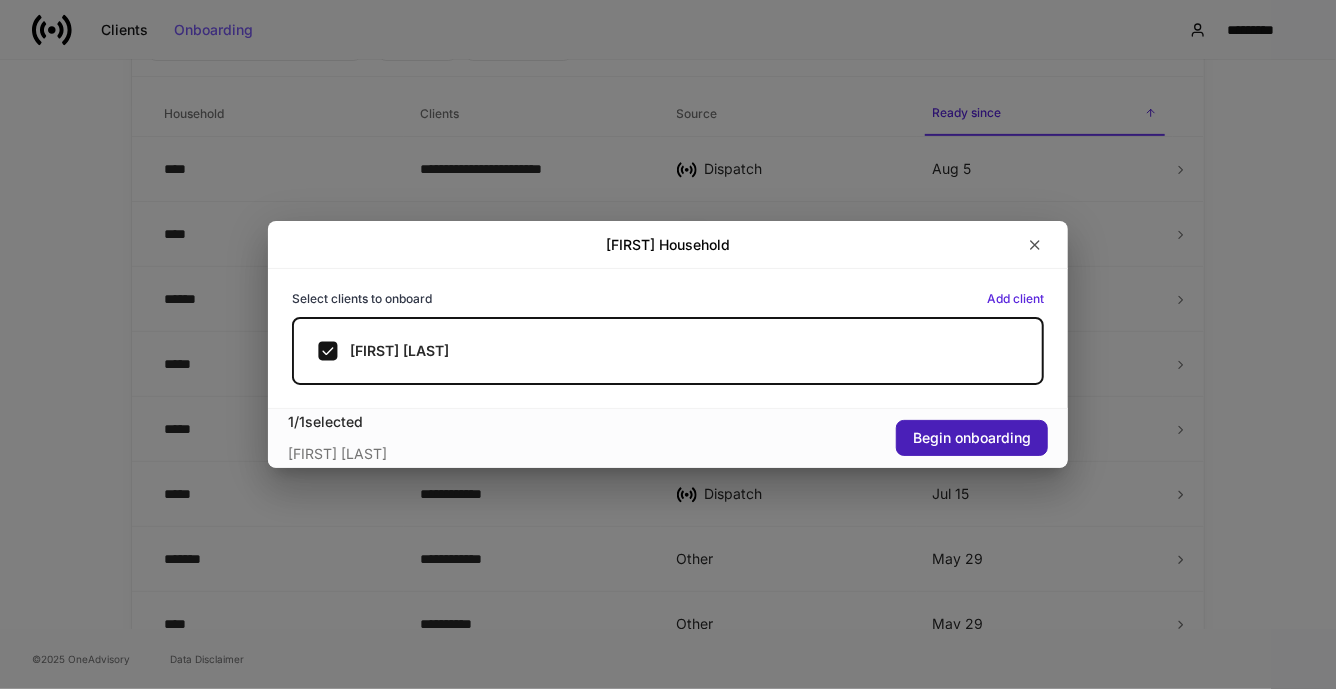 click on "Begin onboarding" at bounding box center (972, 438) 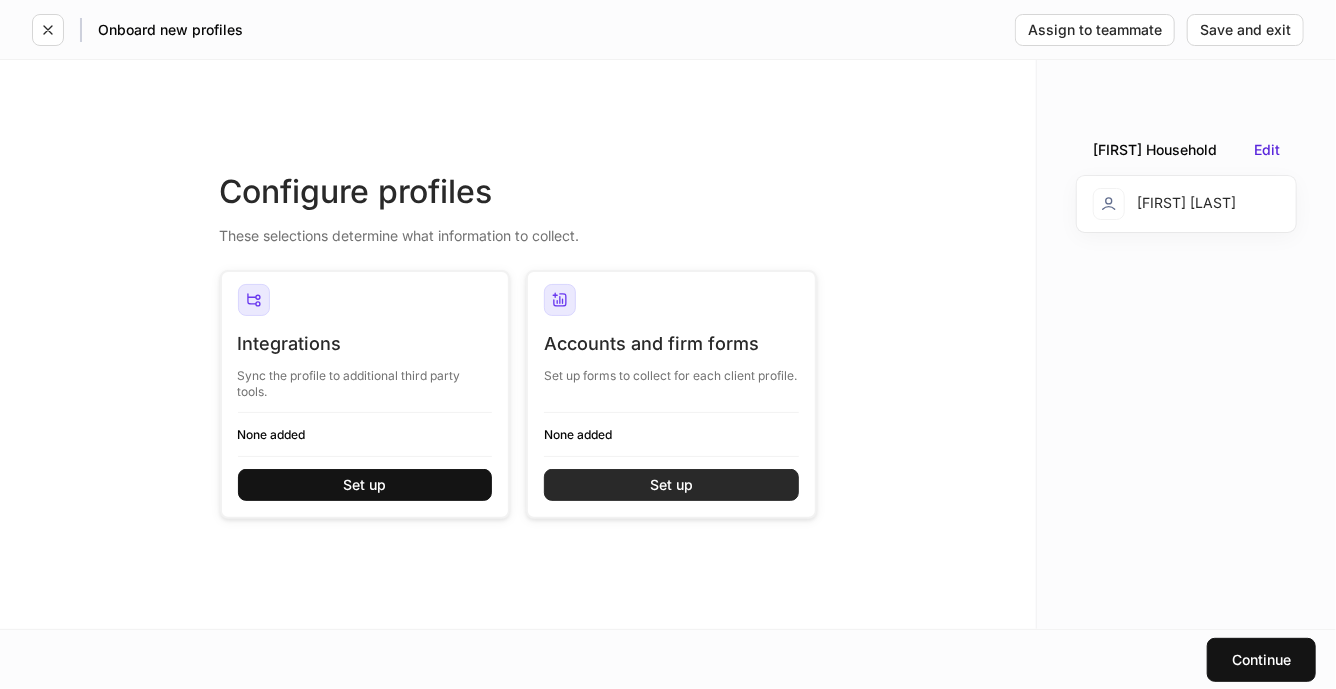 click on "Set up" at bounding box center (671, 485) 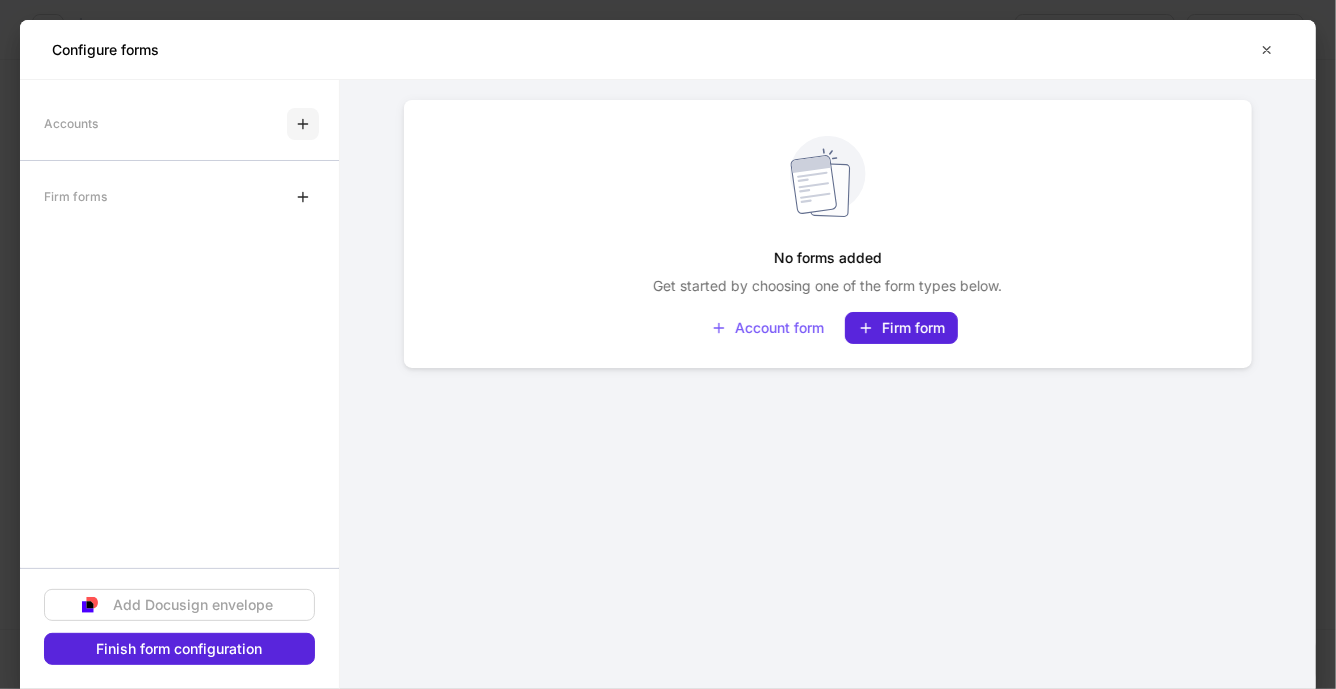 click 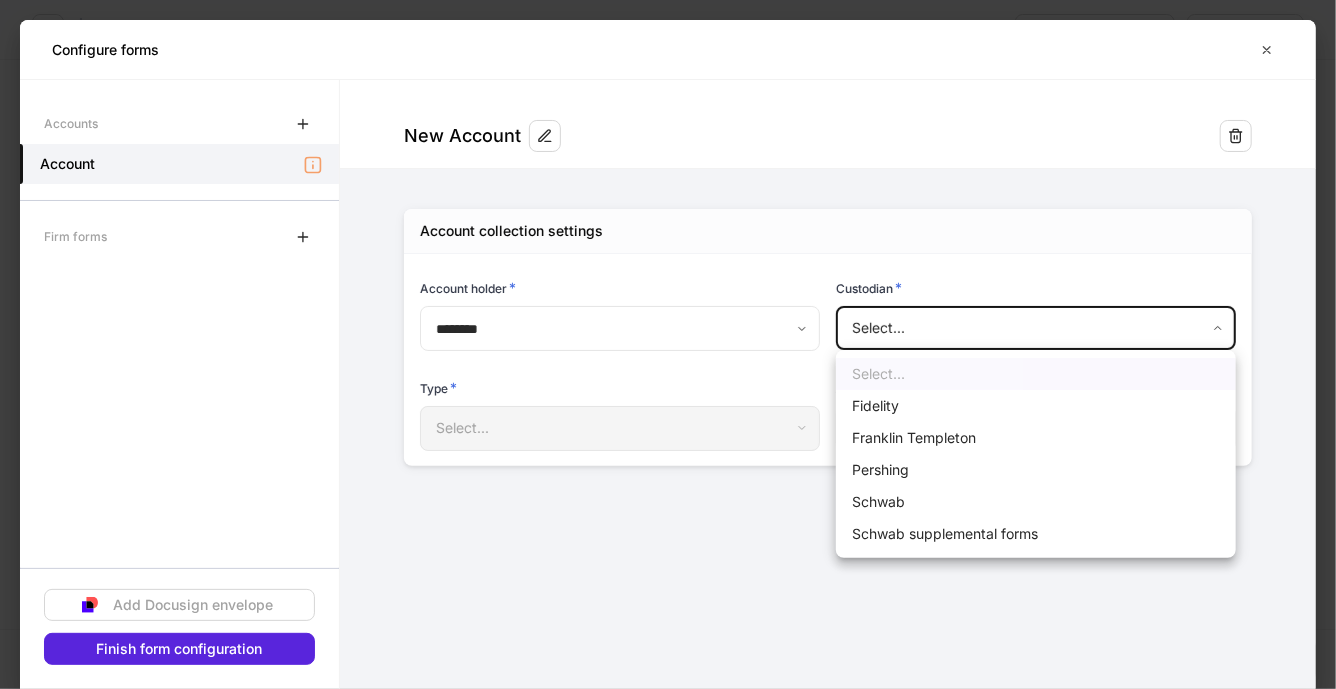 click on "**********" at bounding box center (668, 344) 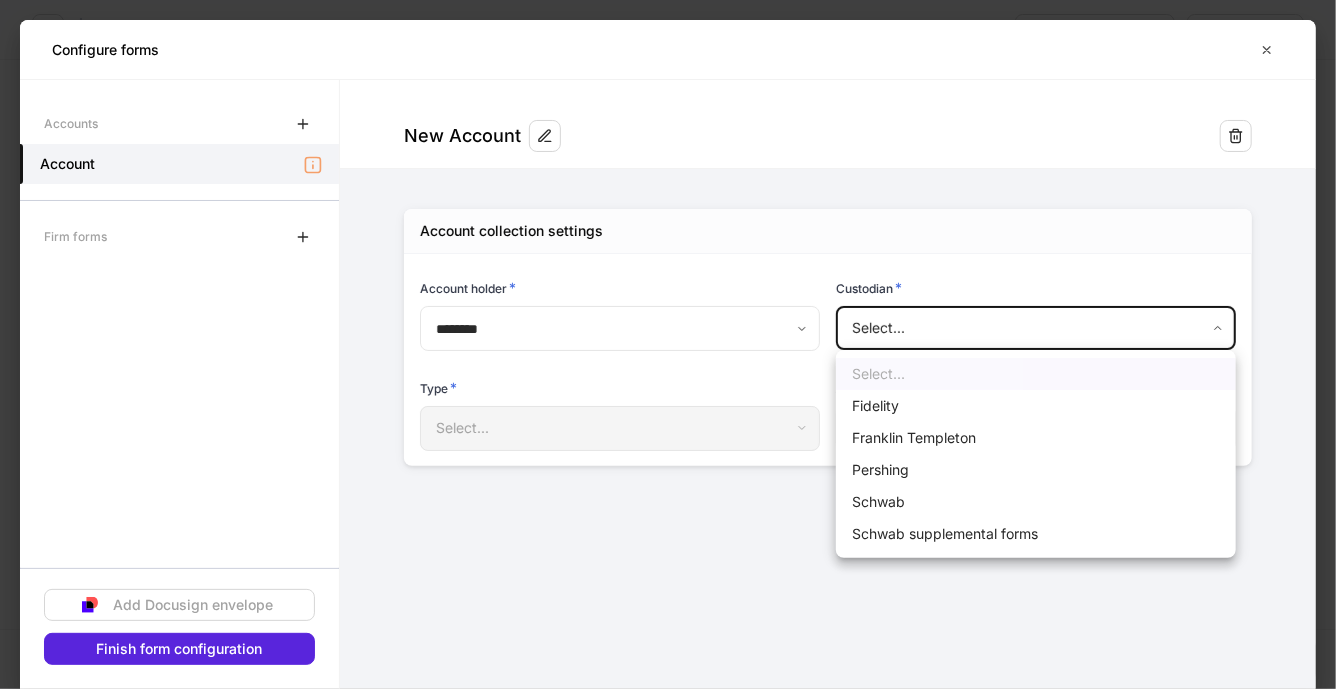 click on "Franklin Templeton" at bounding box center [1036, 438] 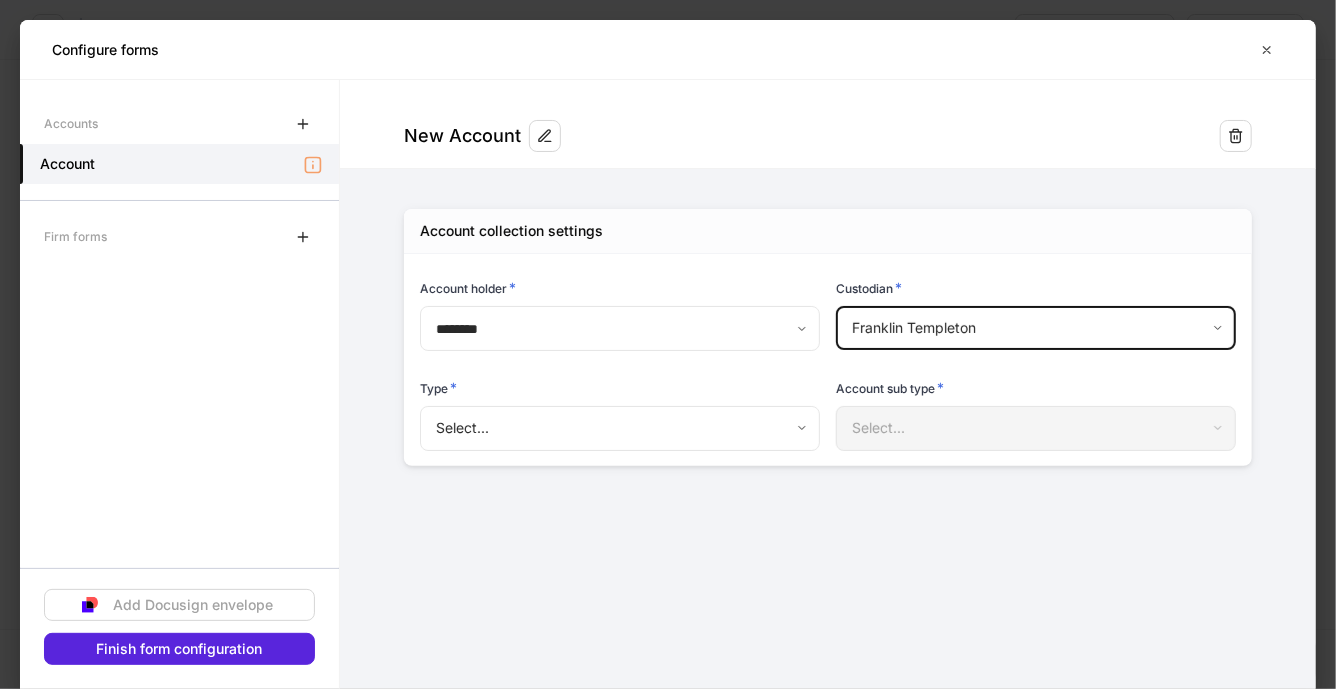 click on "**********" at bounding box center (668, 344) 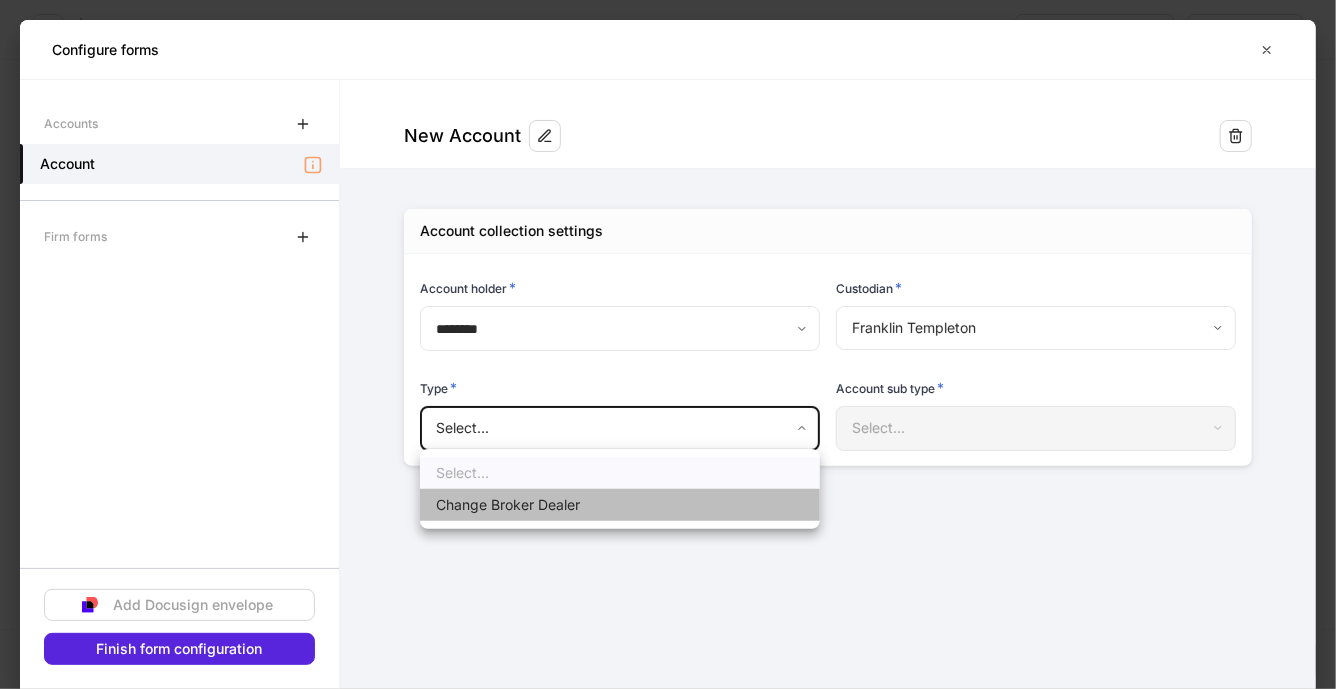 click on "Change Broker Dealer" at bounding box center (620, 505) 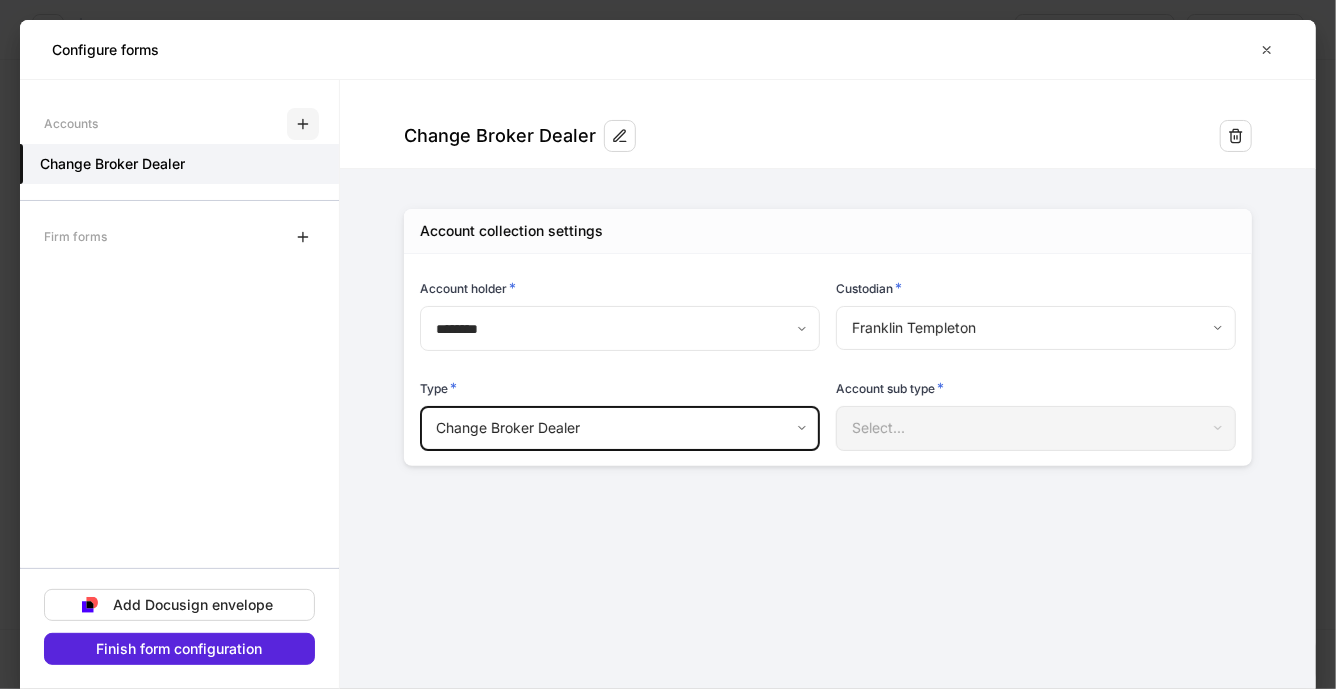 click 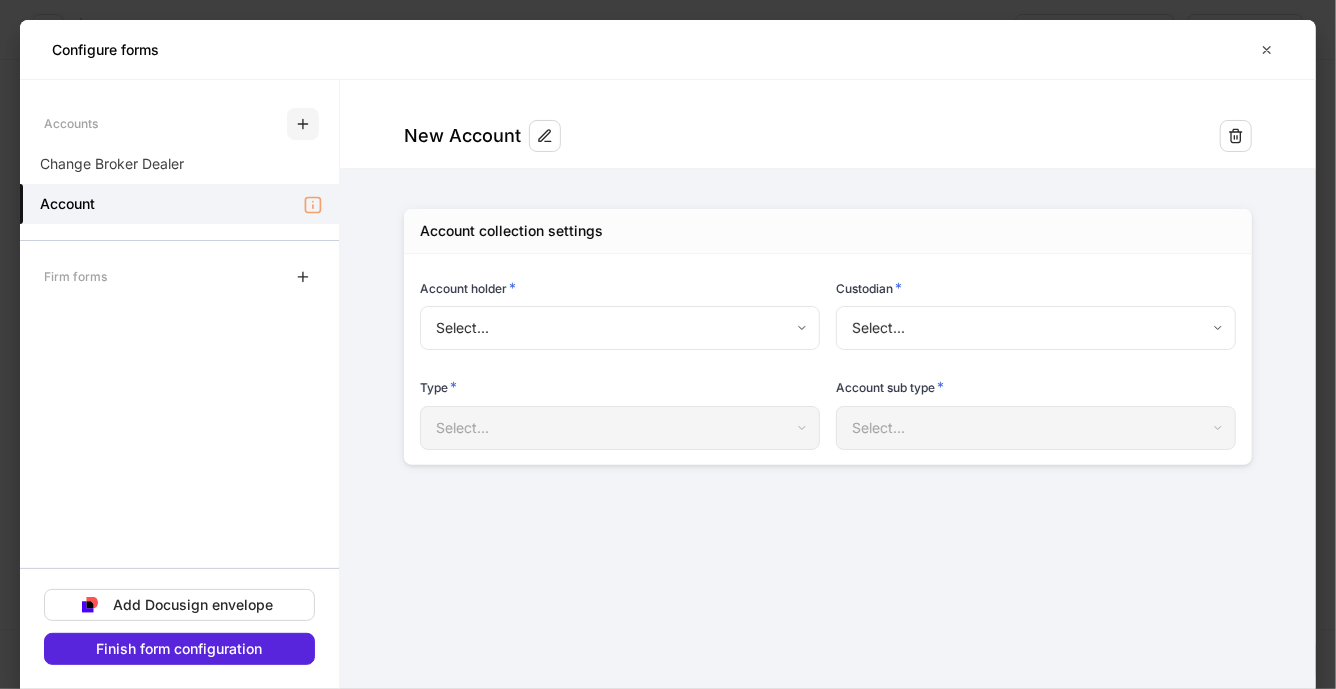 type on "**********" 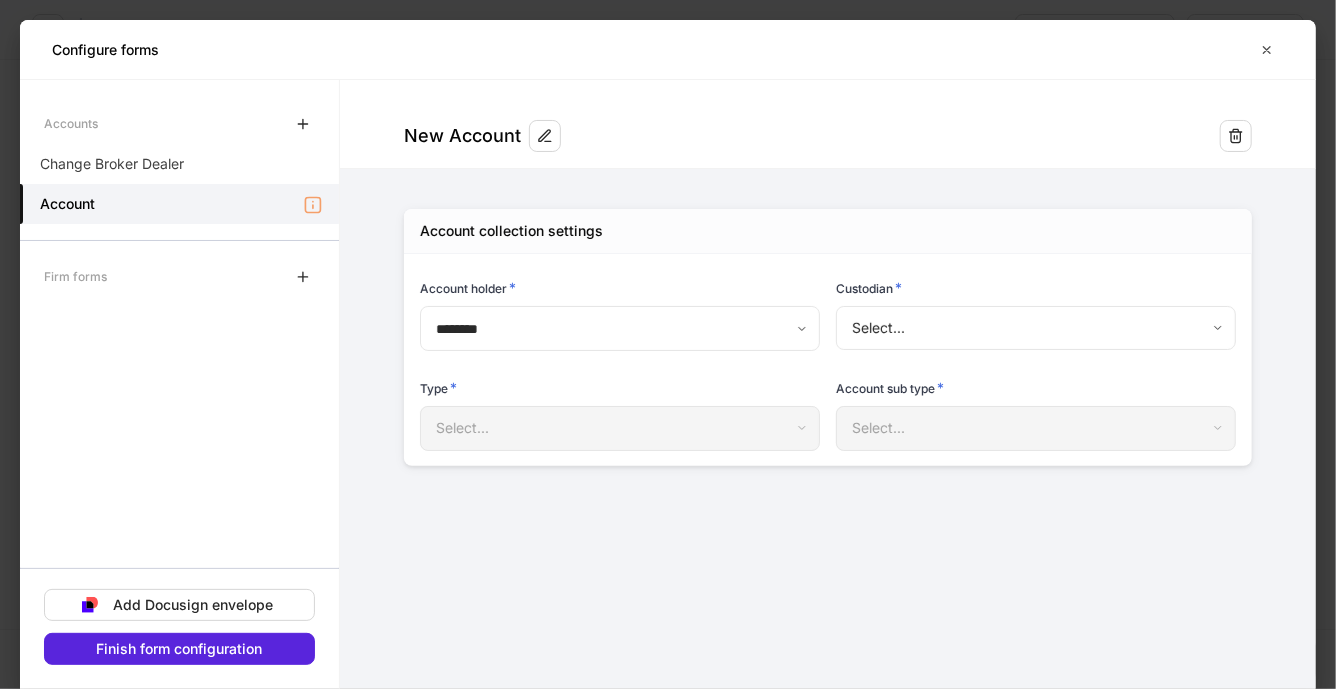 click on "**********" at bounding box center [668, 344] 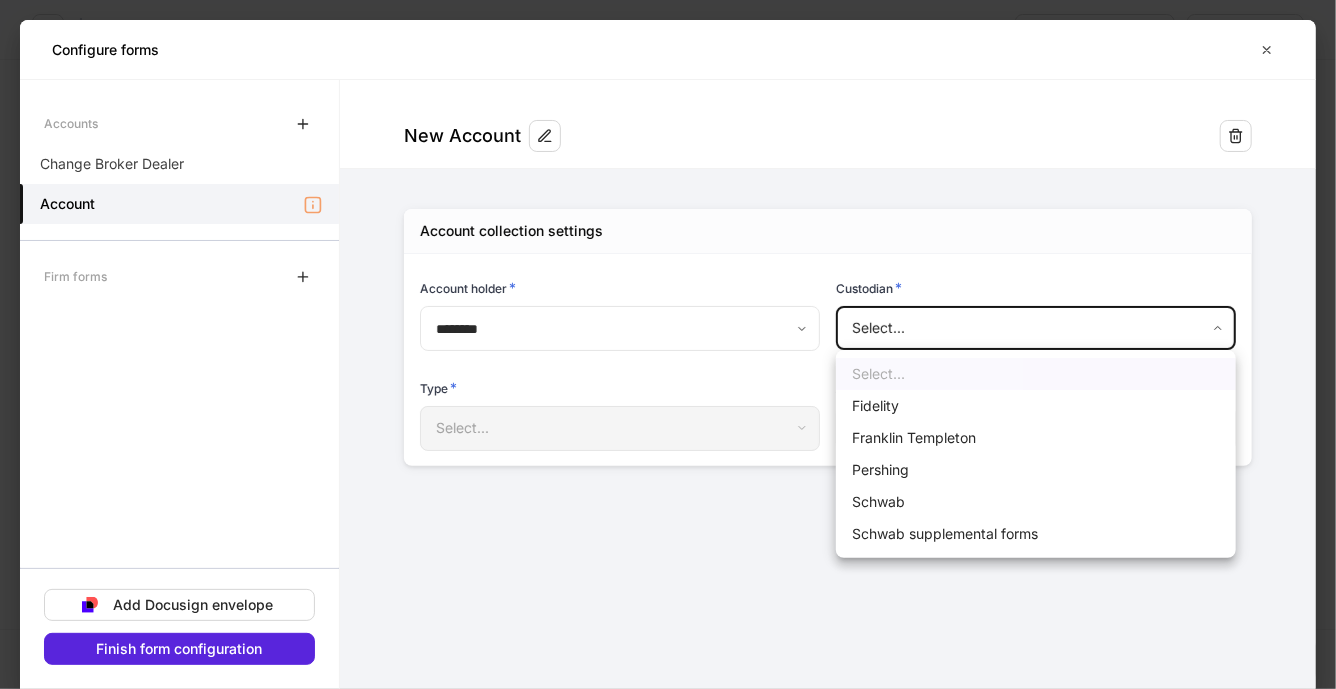 click on "Schwab" at bounding box center (1036, 502) 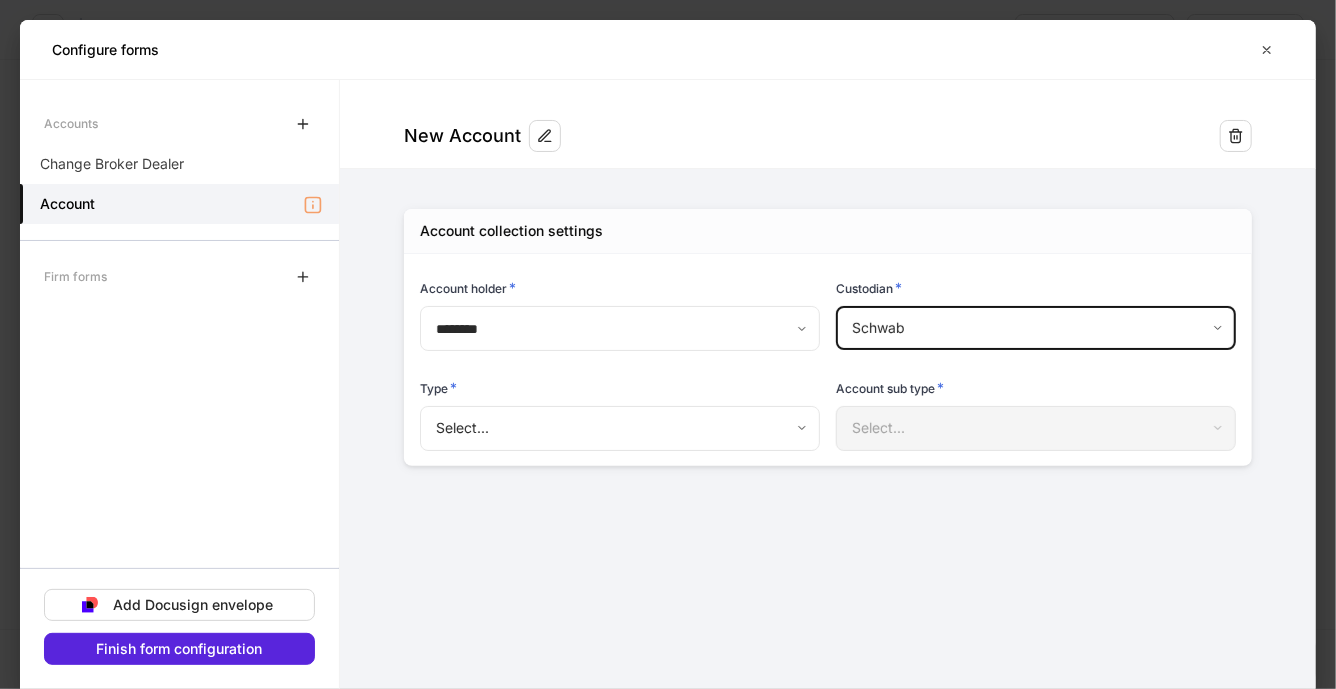 click on "**********" at bounding box center (668, 344) 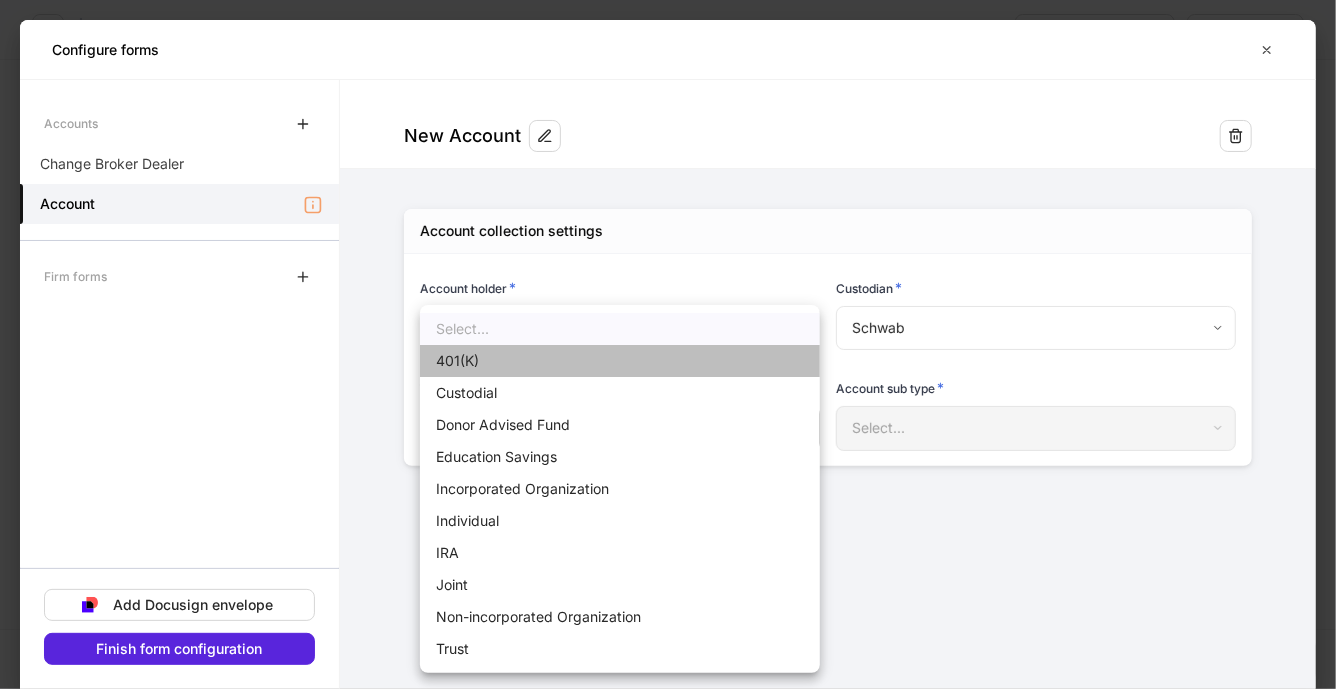 click on "401(K)" at bounding box center [620, 361] 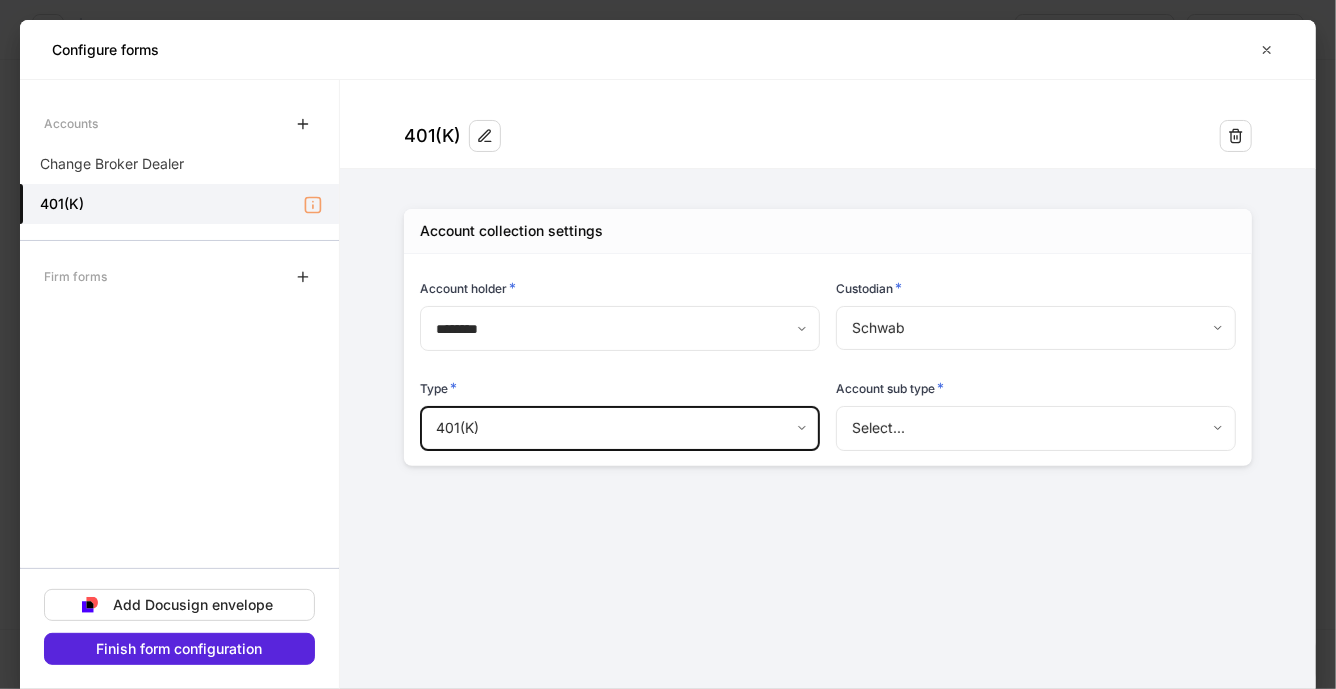 click on "**********" at bounding box center [668, 344] 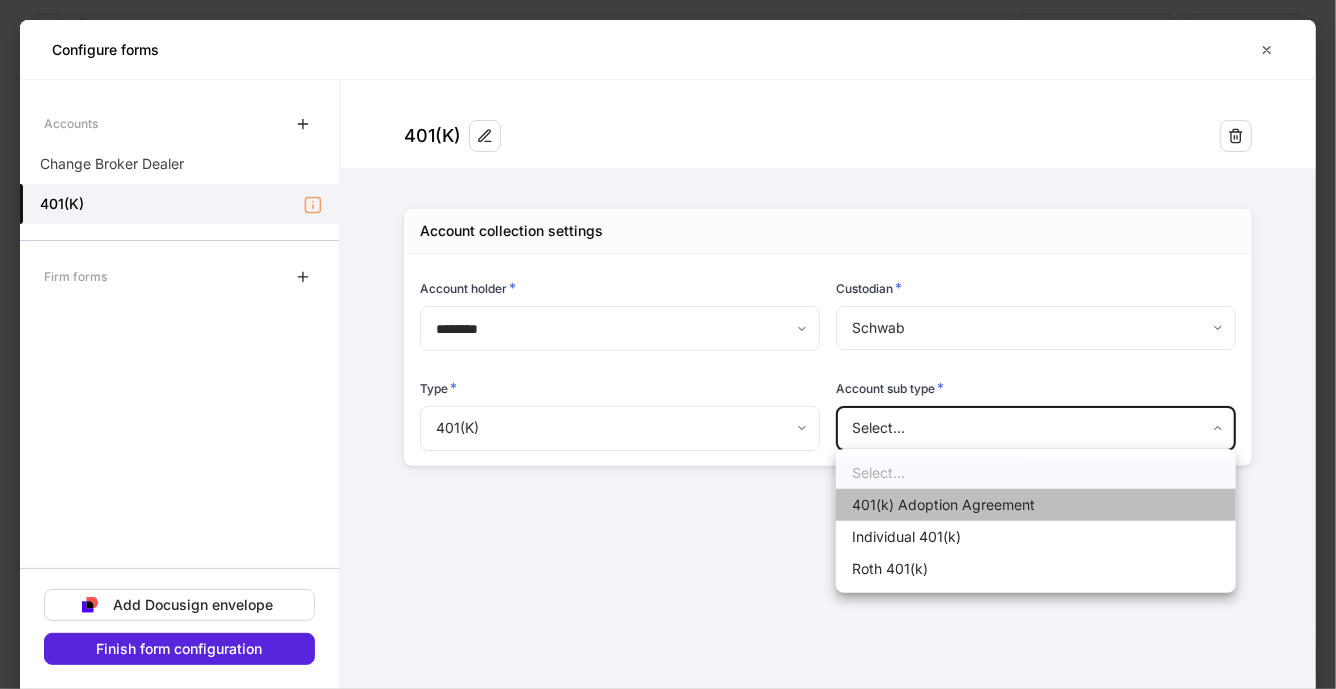 click on "401(k) Adoption Agreement" at bounding box center (1036, 505) 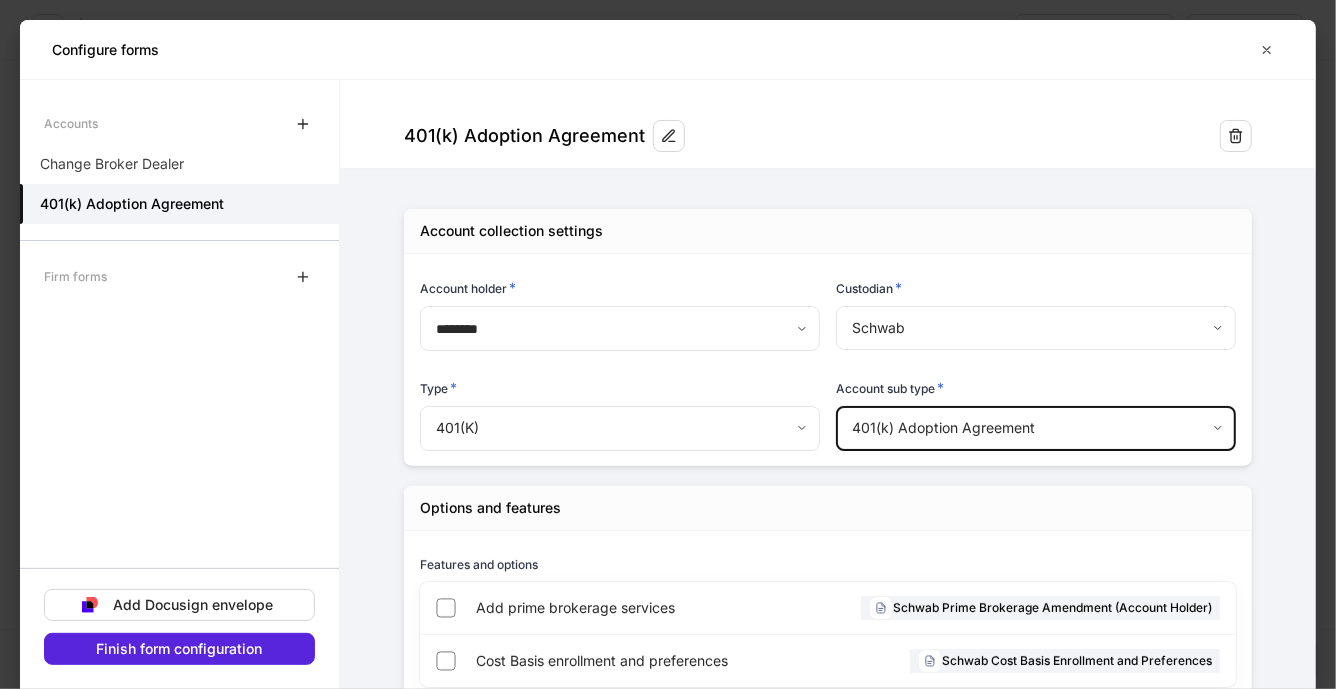scroll, scrollTop: 50, scrollLeft: 0, axis: vertical 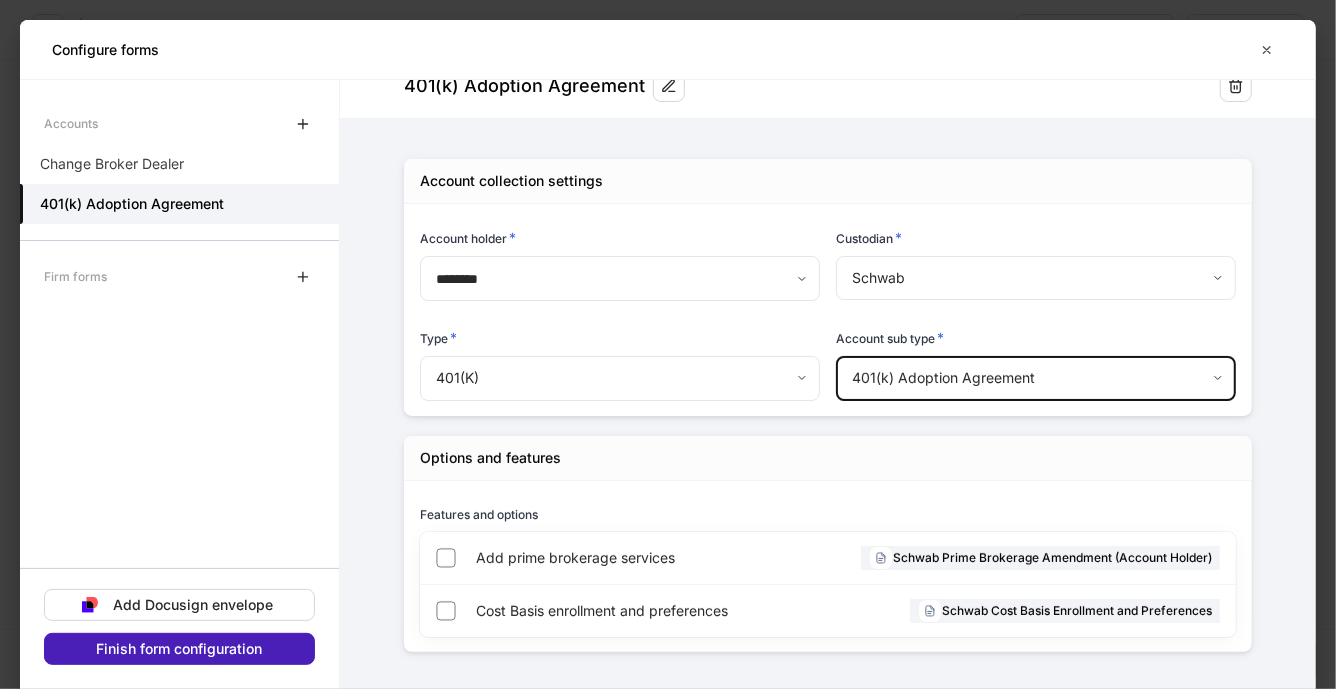 click on "Finish form configuration" at bounding box center (179, 649) 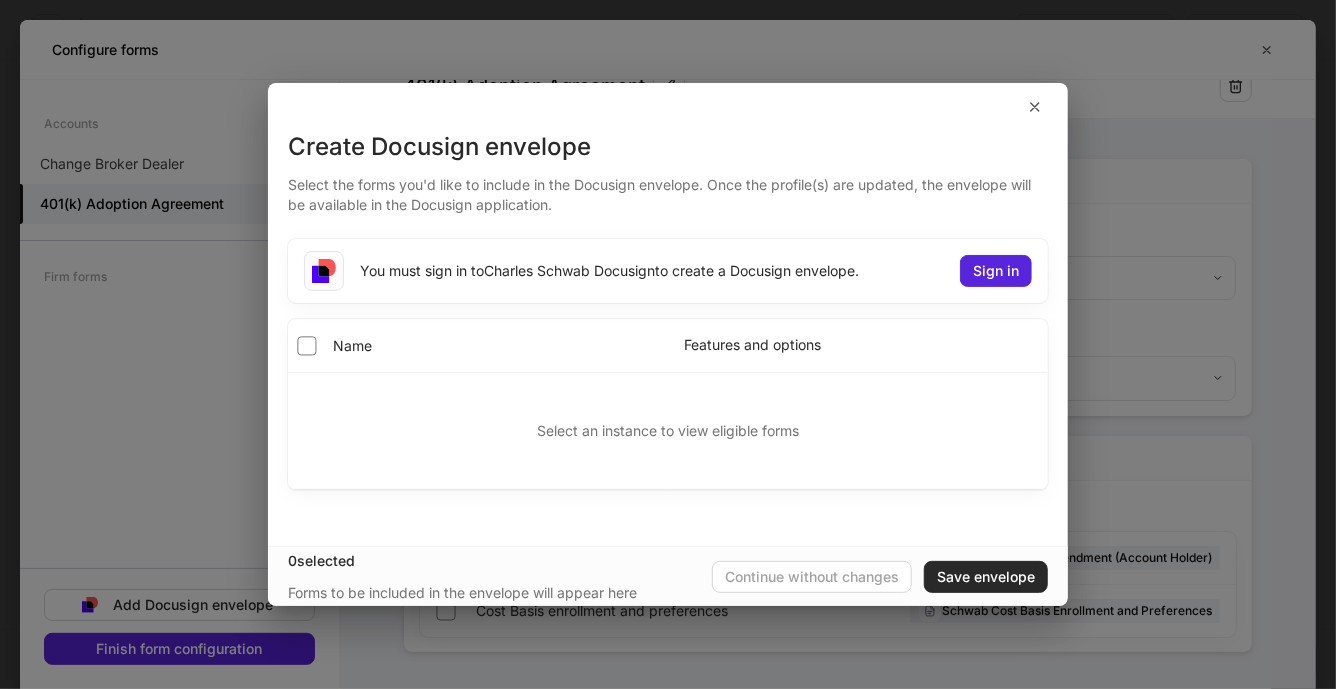 click on "Save envelope" at bounding box center [986, 577] 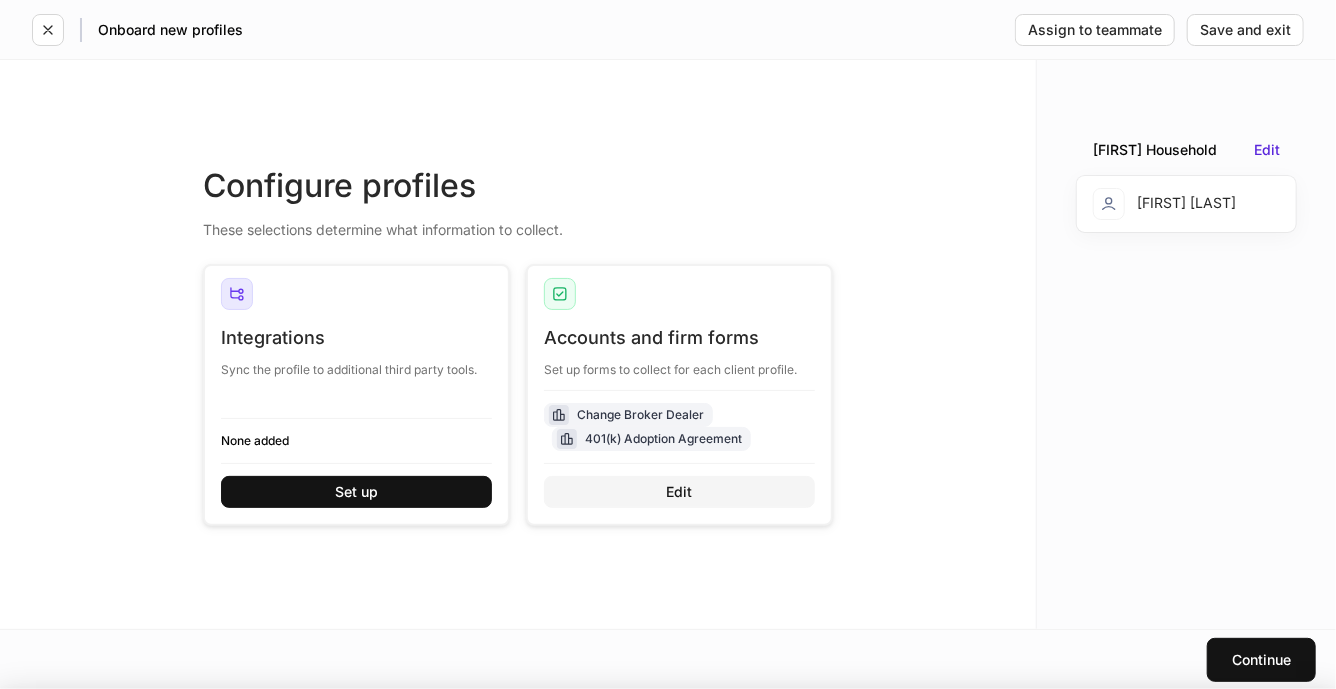 scroll, scrollTop: 30, scrollLeft: 0, axis: vertical 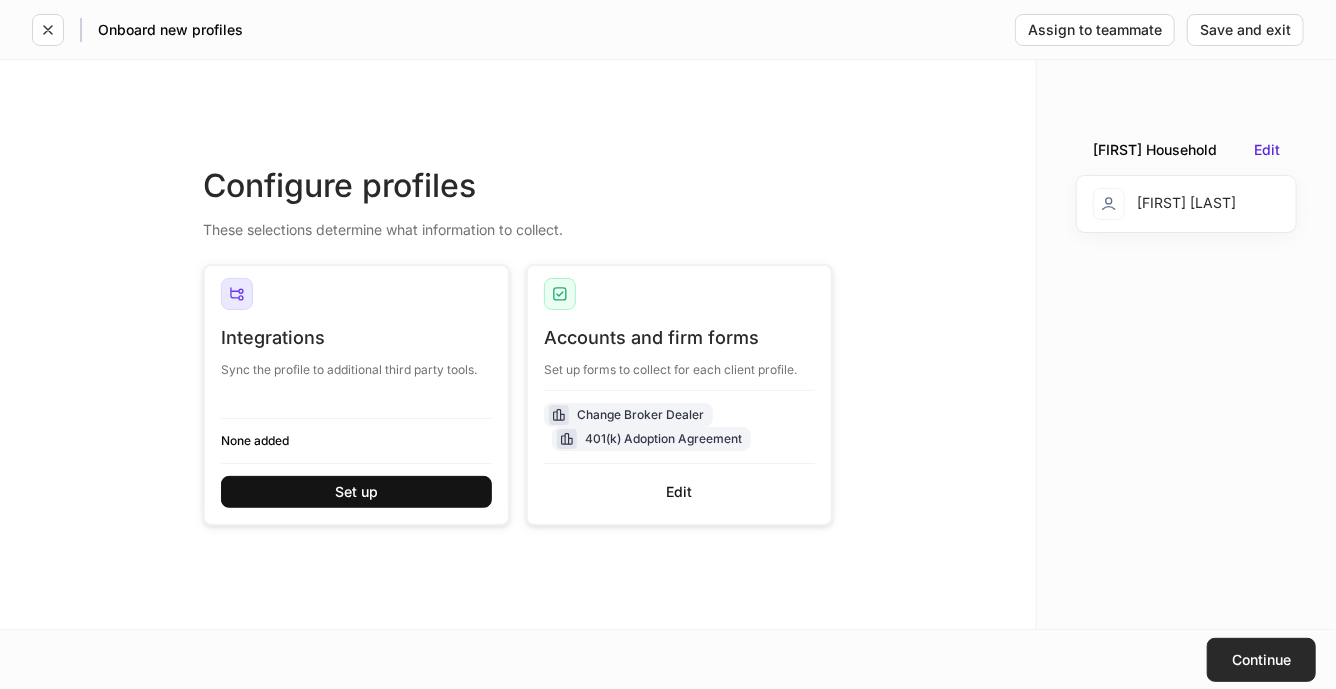 click on "Continue" at bounding box center (1261, 660) 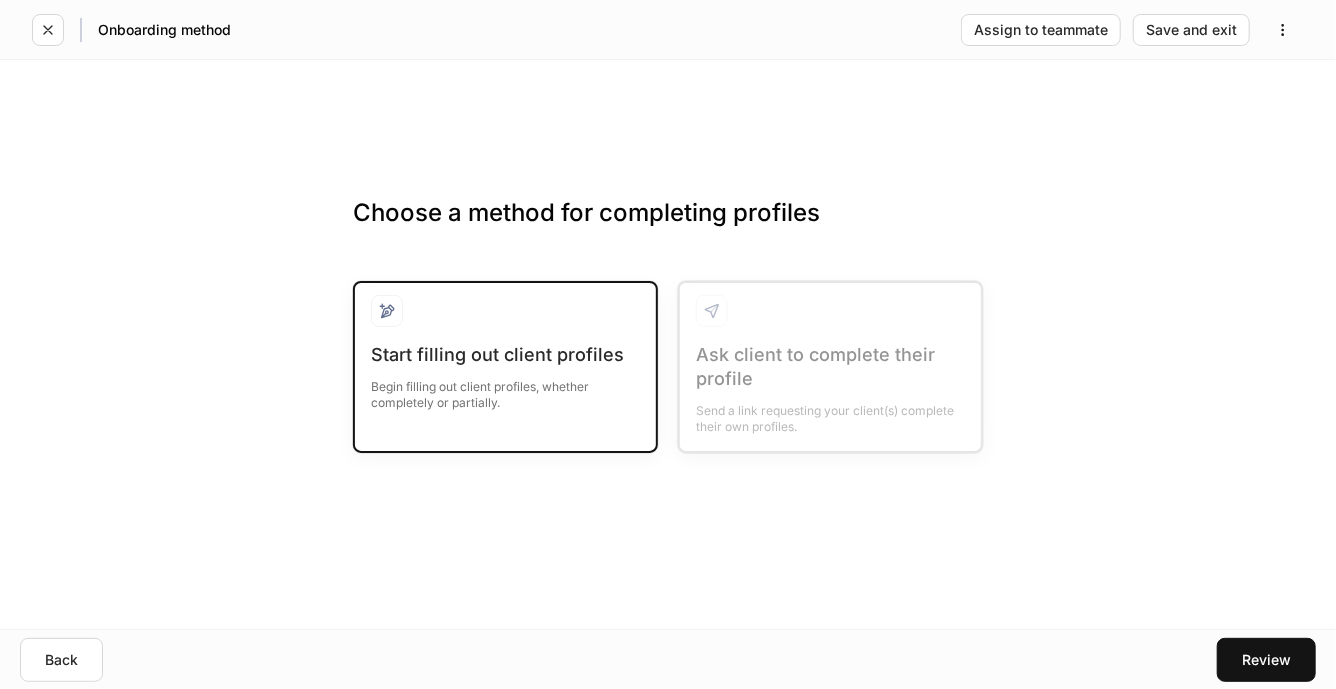 click on "Begin filling out client profiles, whether completely or partially." at bounding box center [505, 389] 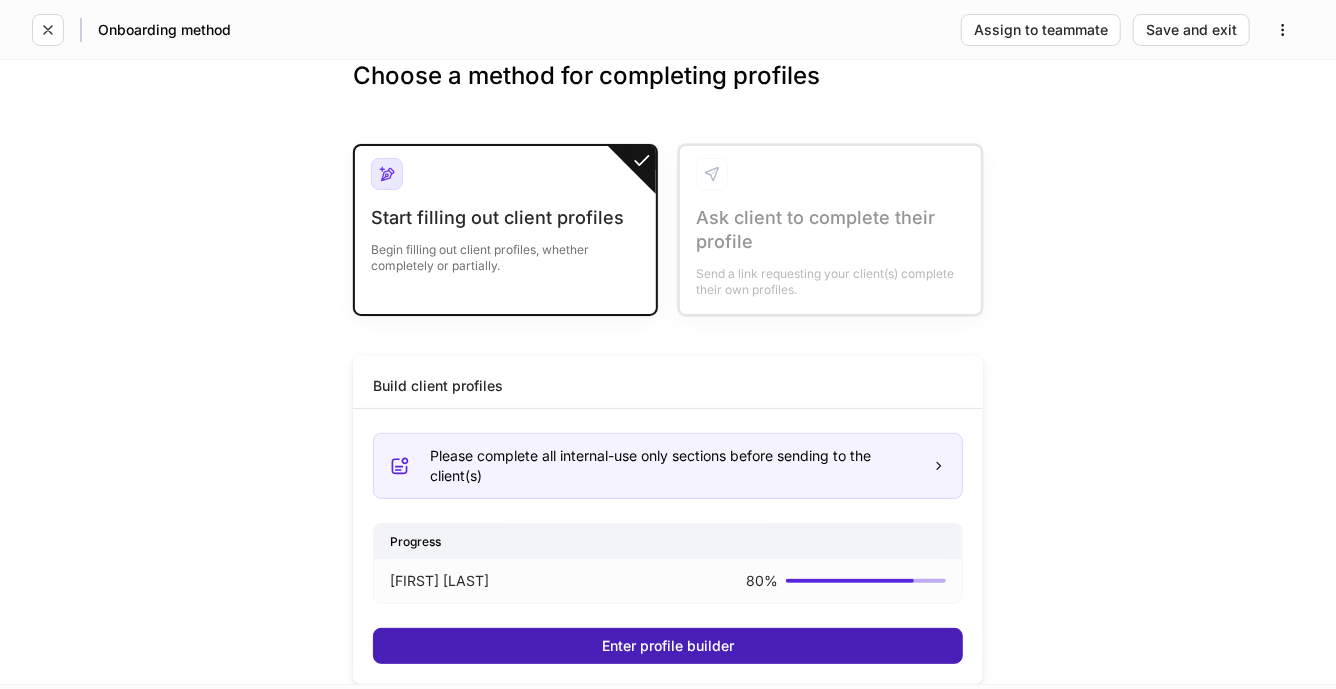 click on "Enter profile builder" at bounding box center [668, 646] 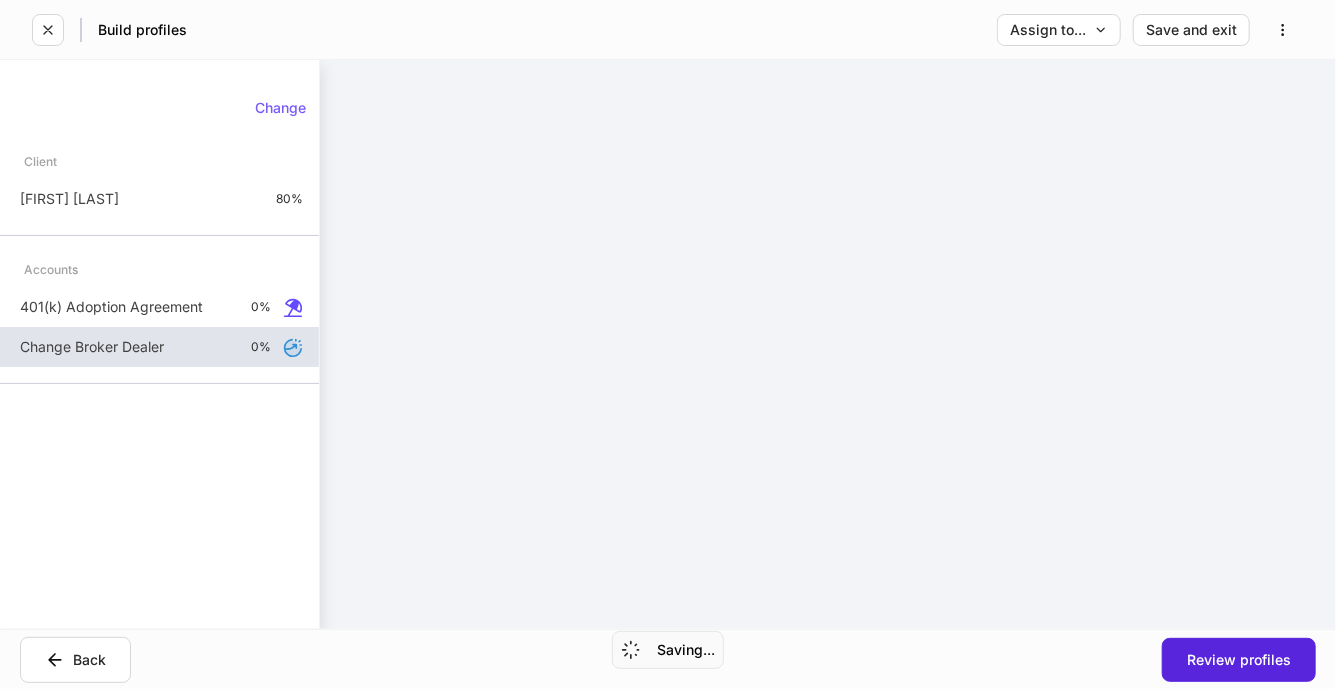 click on "Change Broker Dealer" at bounding box center [92, 347] 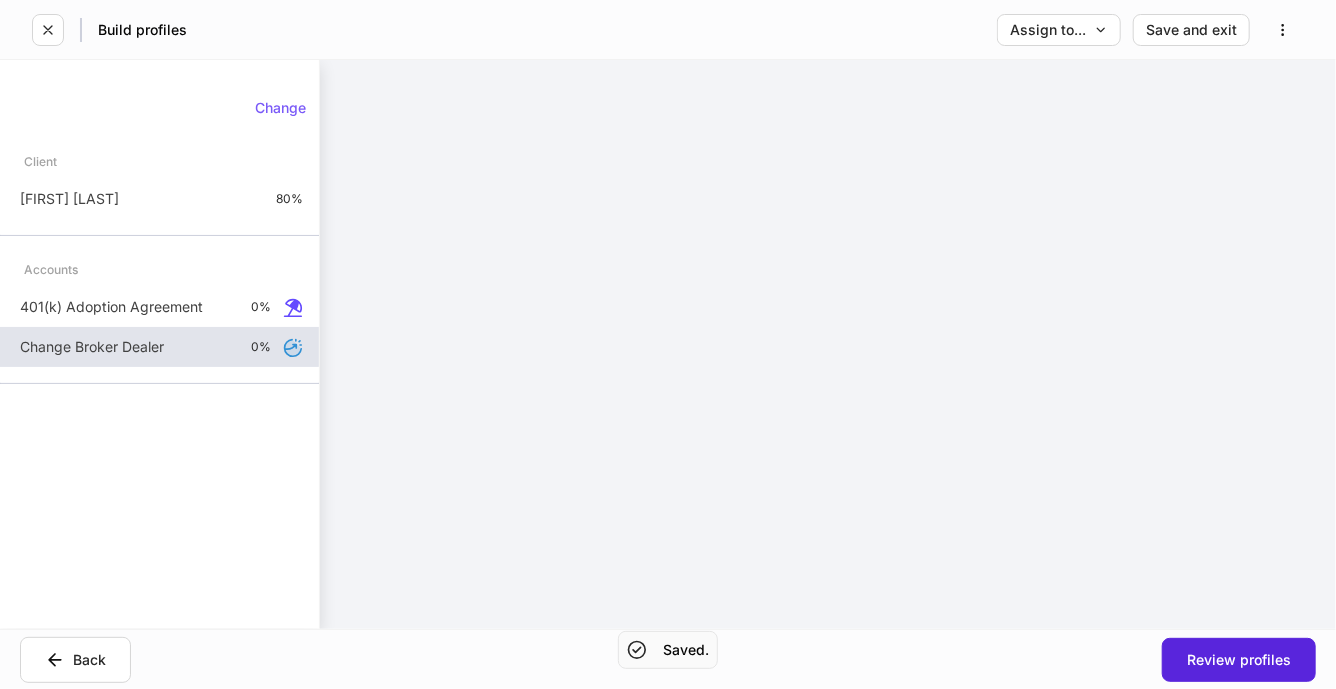 click on "Change Broker Dealer" at bounding box center [92, 347] 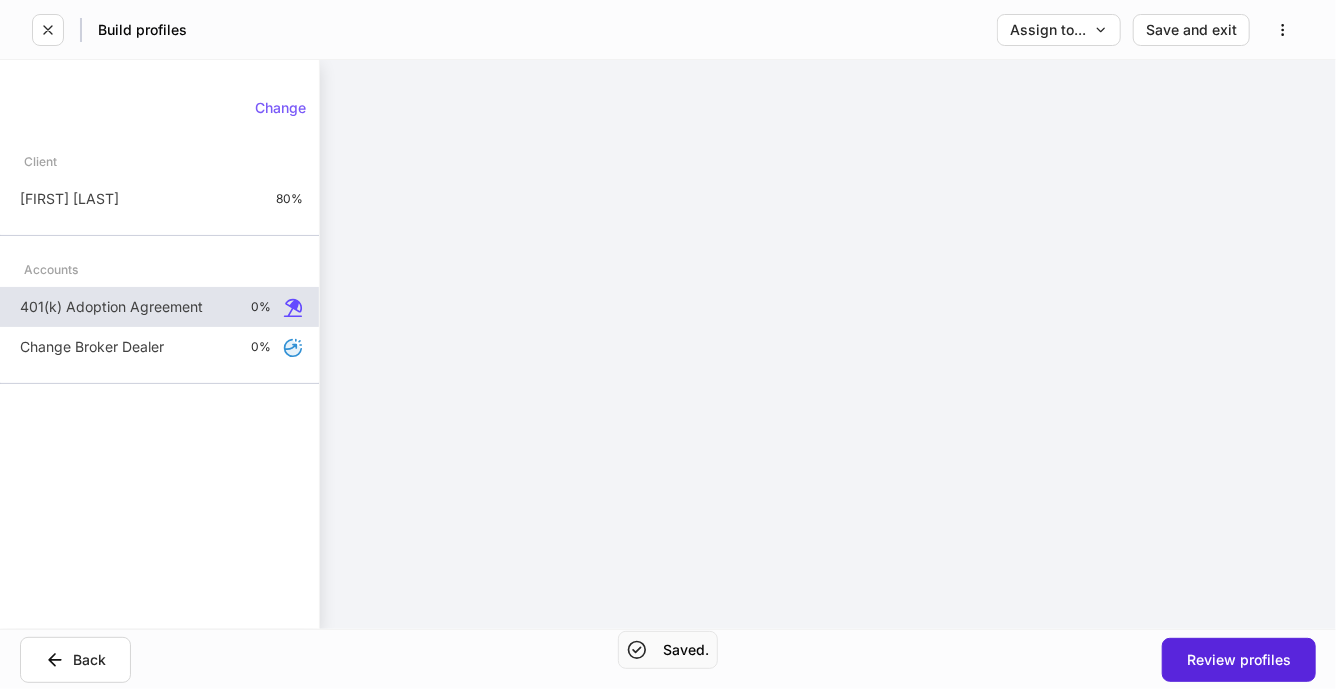 click on "401(k) Adoption Agreement" at bounding box center (111, 307) 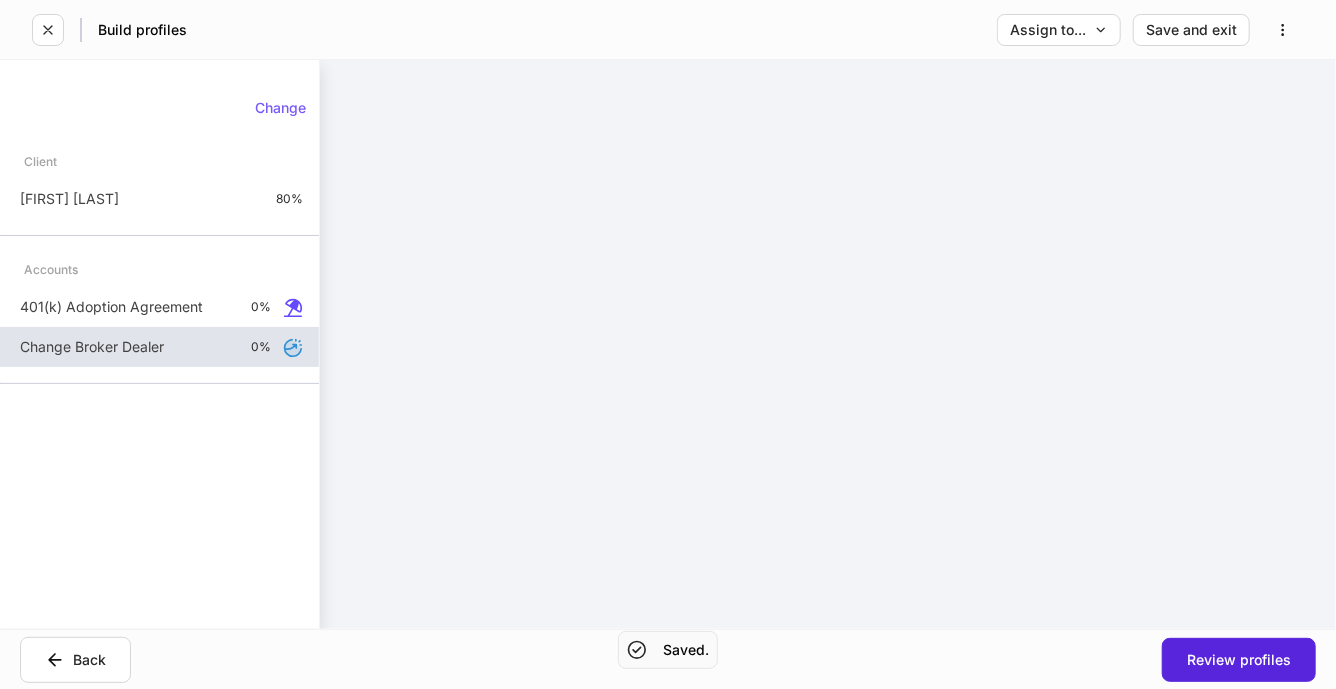 click on "Change Broker Dealer" at bounding box center (92, 347) 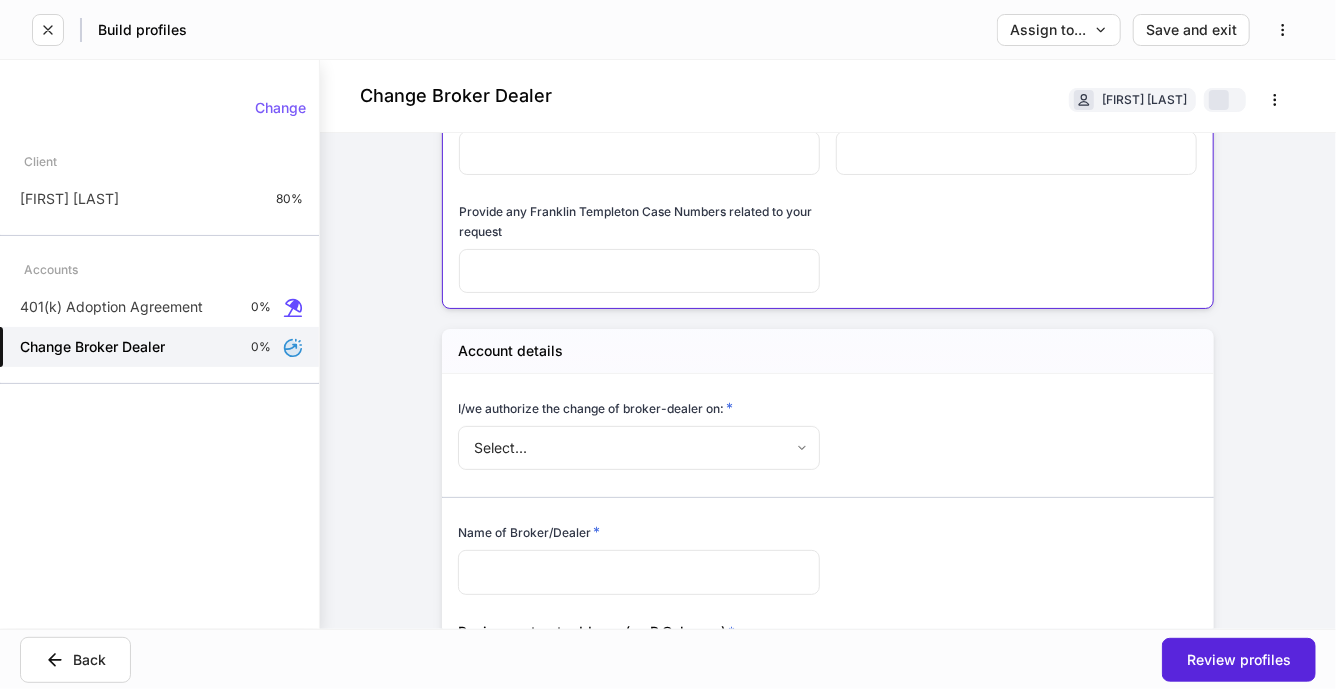 scroll, scrollTop: 75, scrollLeft: 0, axis: vertical 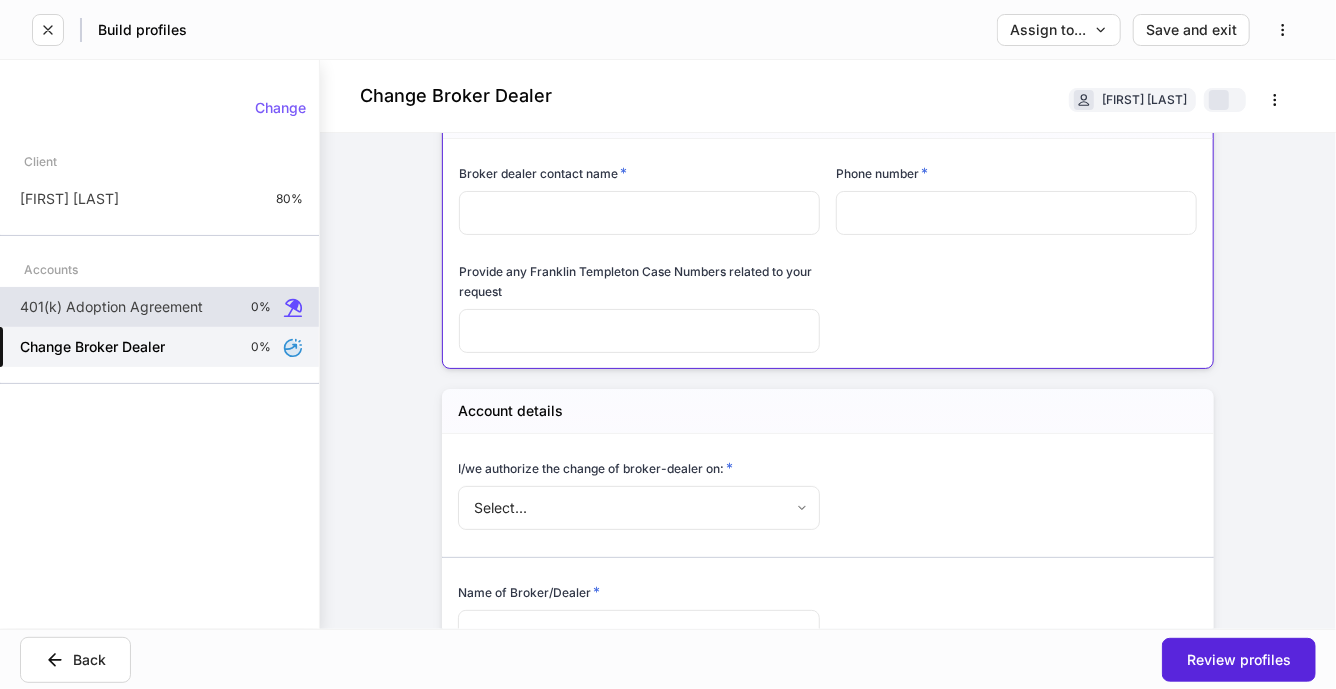 click on "401(k) Adoption Agreement" at bounding box center (111, 307) 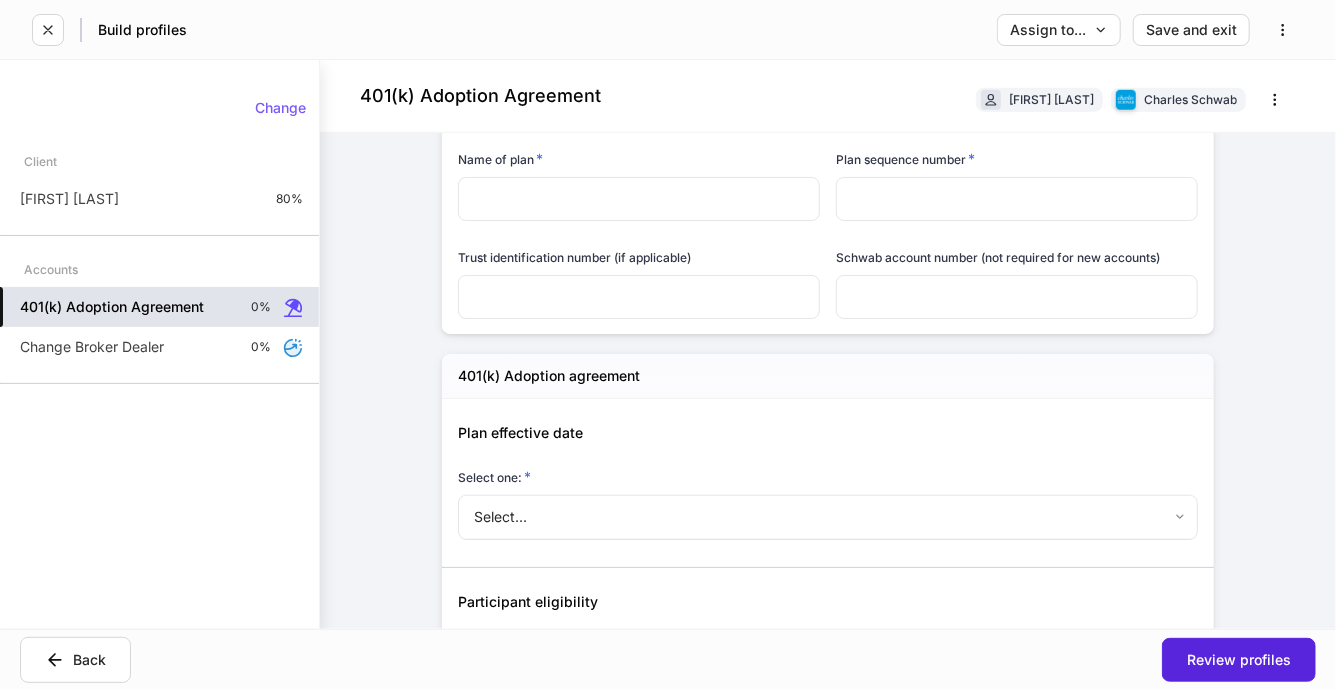 scroll, scrollTop: 761, scrollLeft: 0, axis: vertical 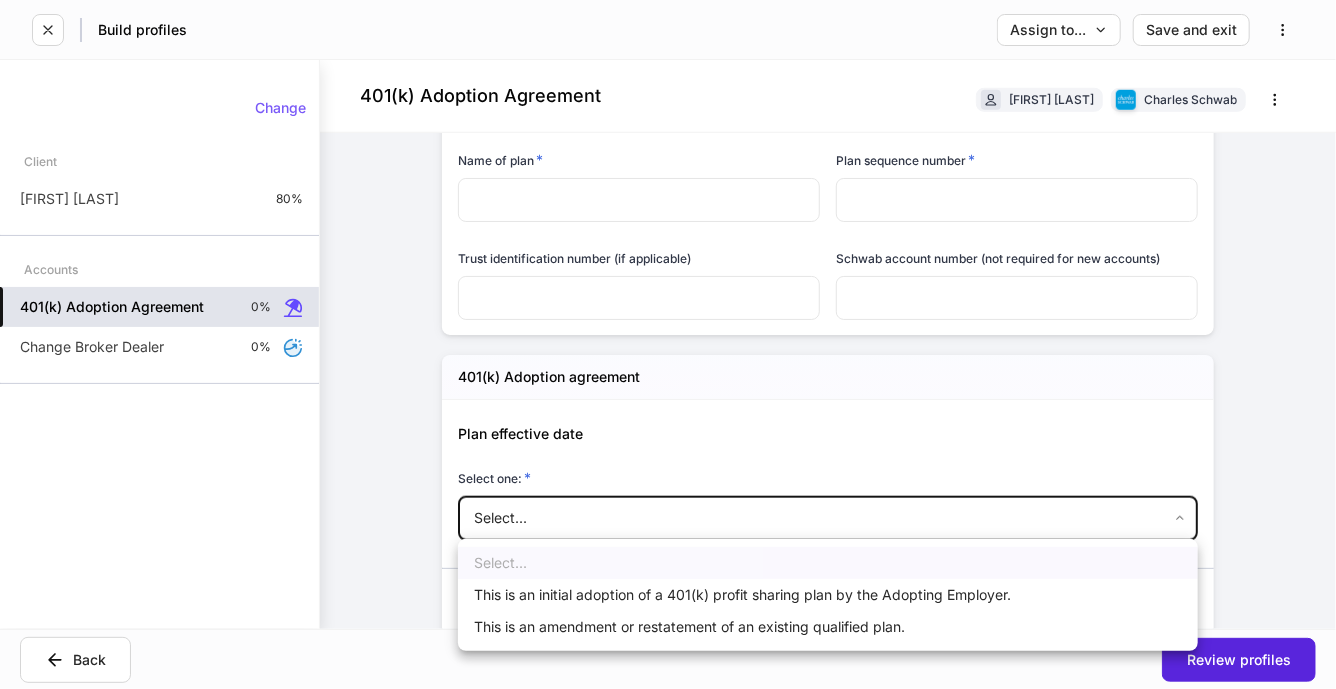 click on "401(k) Adoption Agreement [FIRST] [LAST] Charles Schwab Business information Business name of adopting employer * ​ Business address * Address * ​ Apt, suite ​ City * ​ State * Select... ​ Zip * ​ Business telephone number * ​ Adopting employer's tax year end (specify month and day) * ​ Type of business * Select... ​ Plan information Name of plan * ​ Plan sequence number * ​ Trust identification number (if applicable) ​ Schwab account number (not required for new accounts) ​ 401(k) Adoption agreement Plan effective date Select one: * Select... ​ Participant eligibility Indicate plan eligibility and participation requirements If no selections are made, default options will be deemed selected. View  more Age requirement Service requirement Employees employed as of effective date have above requirements waived Protected benefits and prior plan document provisions * Yes No Change Client Jim Bert 80% Accounts 401(k) Adoption Agreement 0%" at bounding box center [668, 344] 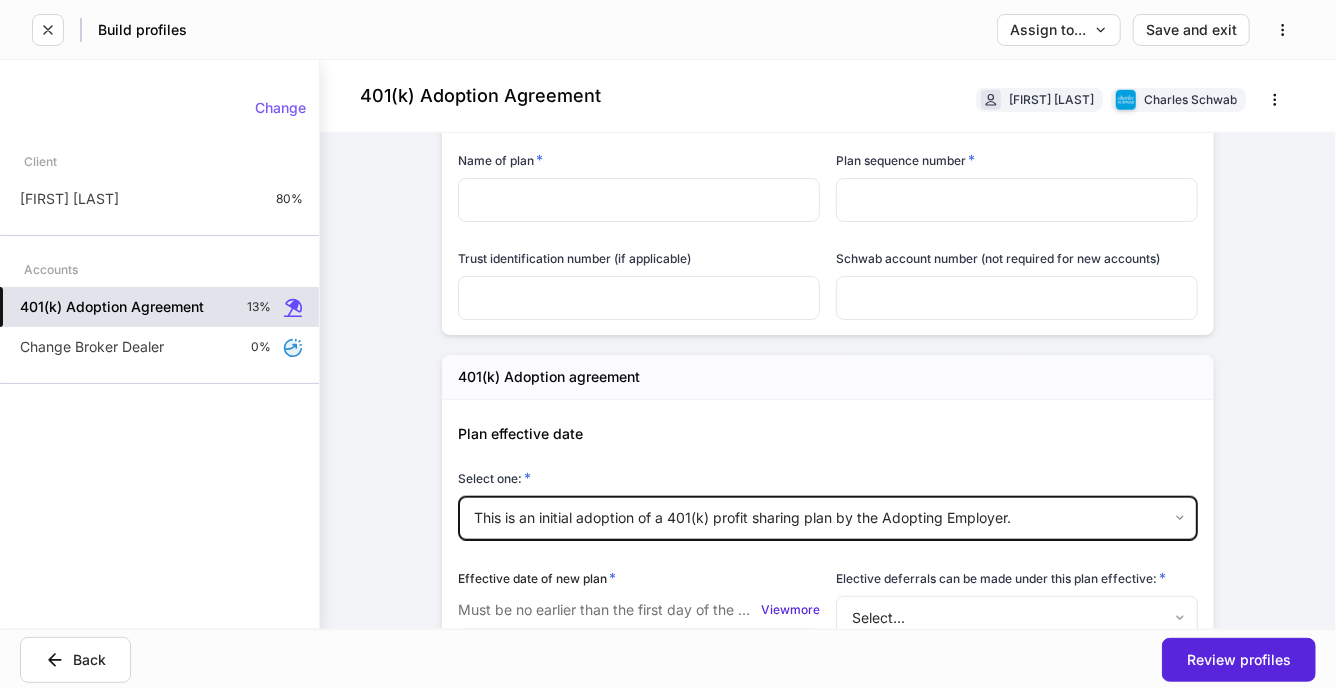 click on "Business information Business name of adopting employer * ​ Business address * Address * ​ Apt, suite ​ City * [CITY] ​ State * Select... ​ Zip * [ZIP] ​ Business telephone number * [PHONE] ​ Adopting employer's tax year end (specify month and day) * ​ Type of business * Select... ​ Plan information Name of plan * ​ Plan sequence number * ​ Trust identification number (if applicable) ​ Schwab account number (not required for new accounts) ​ 401(k) Adoption agreement Plan effective date Select one: * This is an initial adoption of a 401(k) profit sharing plan by the Adopting Employer. ******* ​ Effective date of new plan * Must be no earlier than the first day of the Plan Year in which the Plan is adopted View  more ​ Elective deferrals can be made under this plan effective: * Select... ​ Participant eligibility Indicate plan eligibility and participation requirements If no selections are made, default options will be deemed selected. View  more Age requirement Service requirement * Yes No" at bounding box center (828, 280) 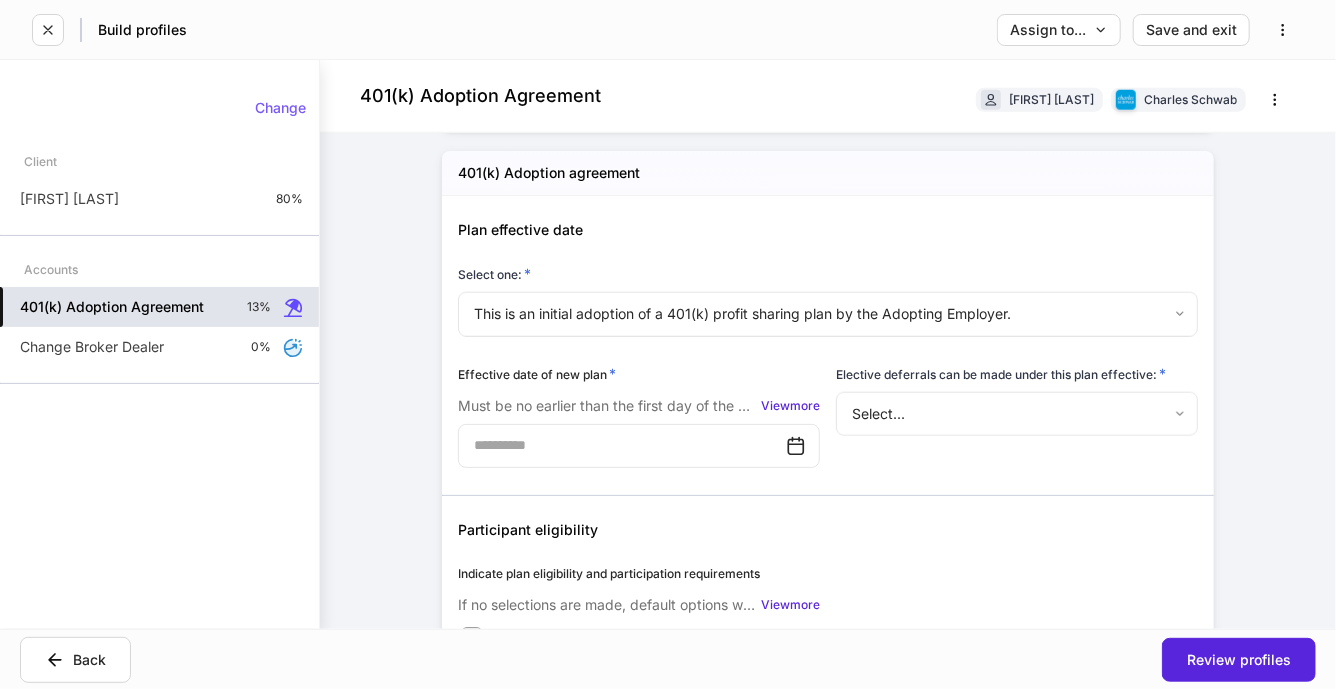 scroll, scrollTop: 966, scrollLeft: 0, axis: vertical 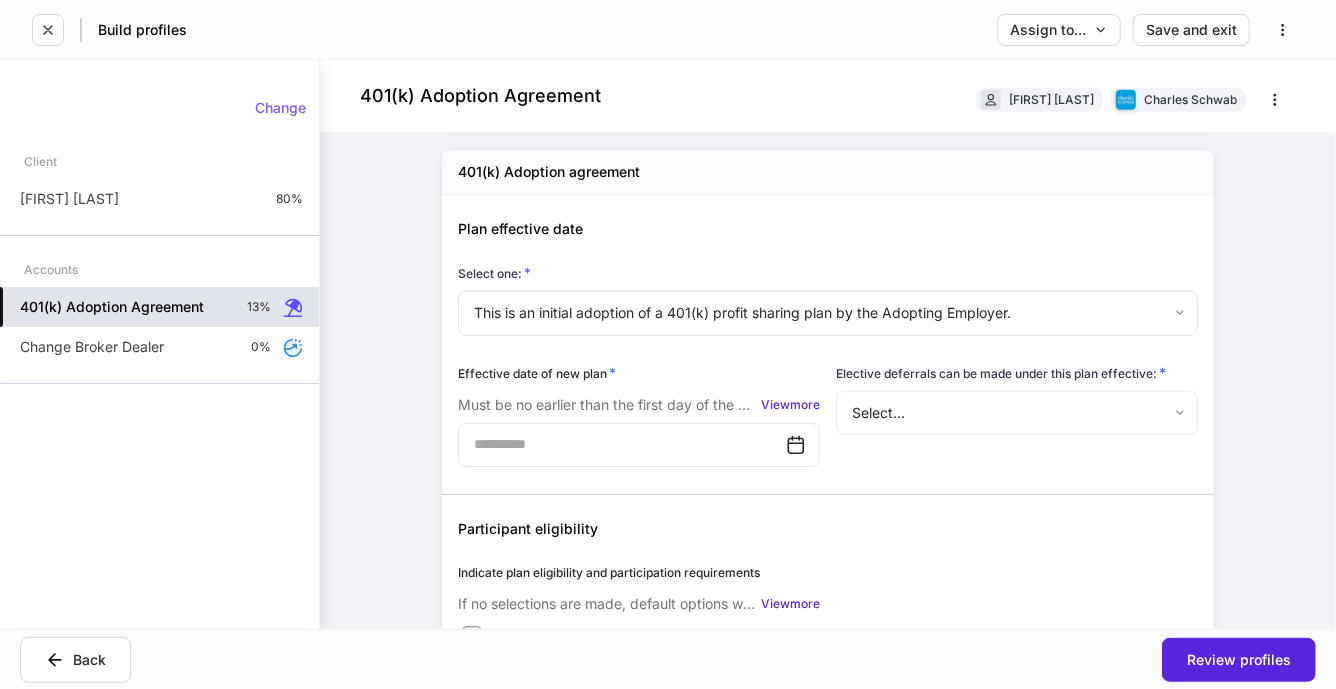 click at bounding box center (622, 445) 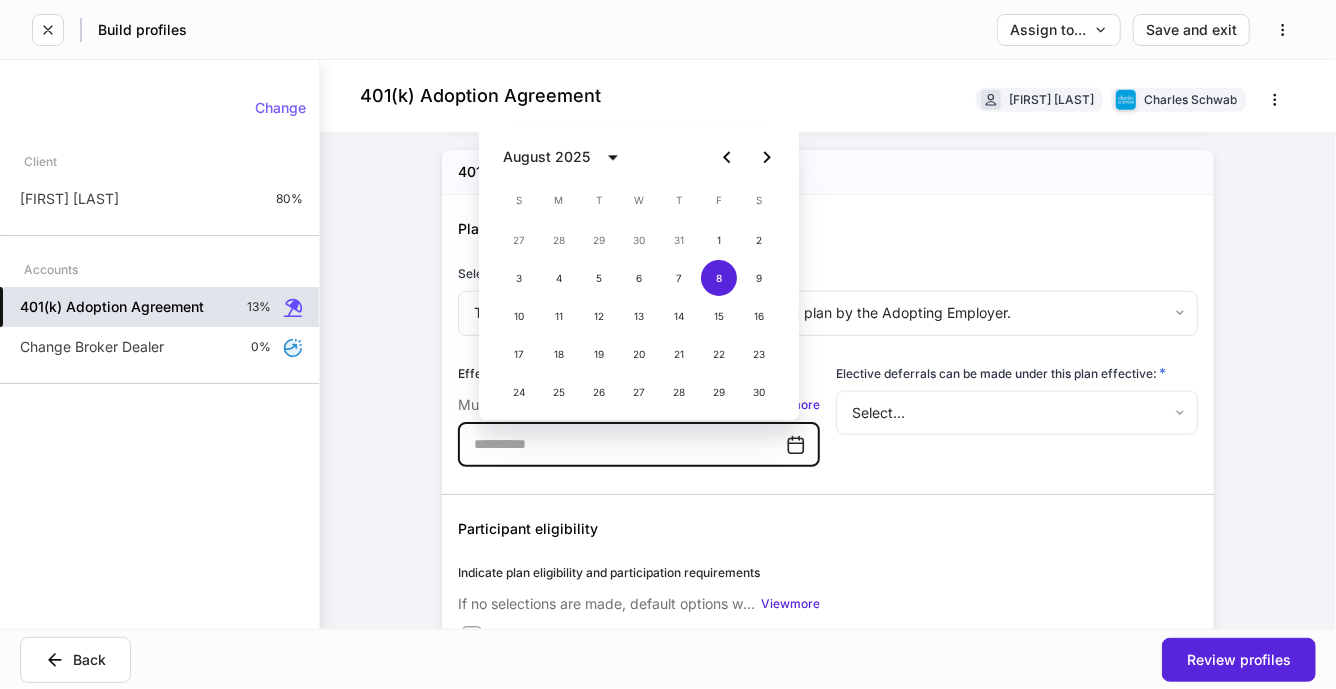 click on "Business information Business name of adopting employer * ​ Business address * Address * ​ Apt, suite ​ City * [CITY] ​ State * Select... ​ Zip * [ZIP] ​ Business telephone number * [PHONE] ​ Adopting employer's tax year end (specify month and day) * ​ Type of business * Select... ​ Plan information Name of plan * ​ Plan sequence number * ​ Trust identification number (if applicable) ​ Schwab account number (not required for new accounts) ​ 401(k) Adoption agreement Plan effective date Select one: * This is an initial adoption of a 401(k) profit sharing plan by the Adopting Employer. ******* ​ Effective date of new plan * Must be no earlier than the first day of the Plan Year in which the Plan is adopted View  more ​ Elective deferrals can be made under this plan effective: * Select... ​ Participant eligibility Indicate plan eligibility and participation requirements If no selections are made, default options will be deemed selected. View  more Age requirement Service requirement * Yes No" at bounding box center (828, 75) 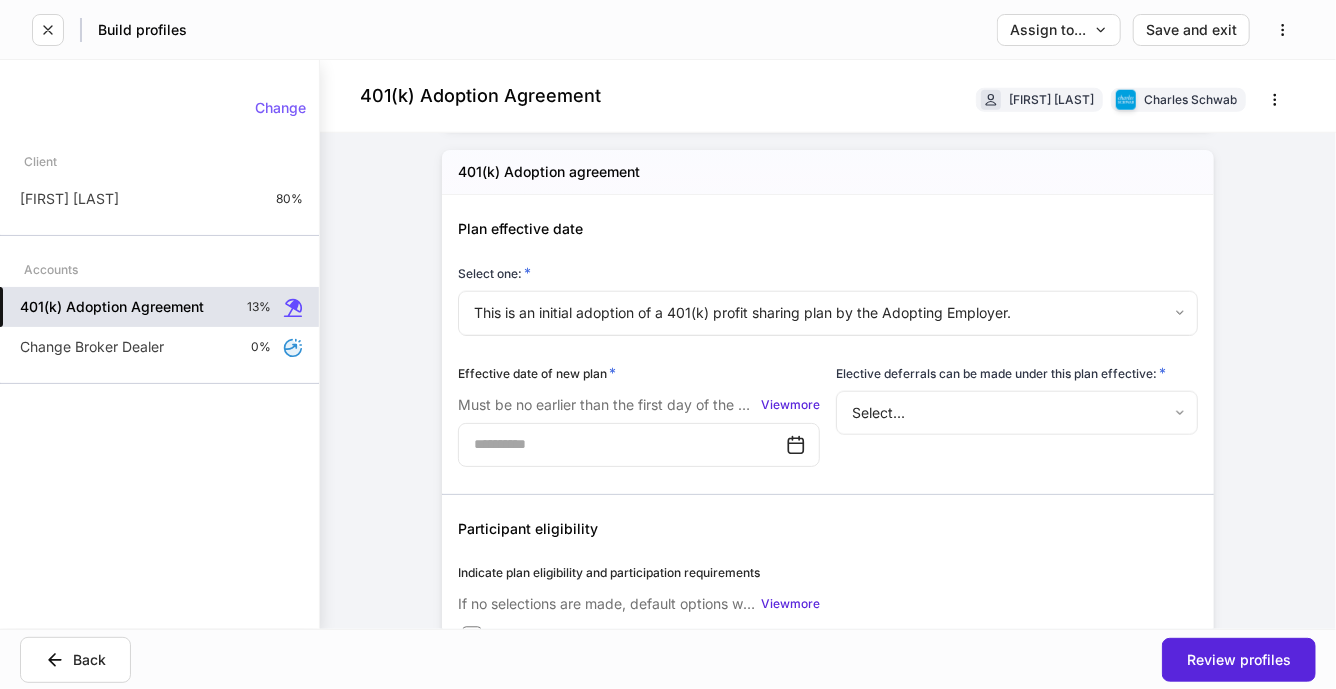 click on "401(k) Adoption Agreement [FIRST] [LAST] Charles Schwab Business information Business name of adopting employer * ​ Business address * Address * ​ Apt, suite ​ City * ​ State * Select... ​ Zip * ​ Business telephone number * ​ Adopting employer's tax year end (specify month and day) * ​ Type of business * Select... ​ Plan information Name of plan * ​ Plan sequence number * ​ Trust identification number (if applicable) ​ Schwab account number (not required for new accounts) ​ 401(k) Adoption agreement Plan effective date Select one: * This is an initial adoption of a 401(k) profit sharing plan by the Adopting Employer. ******* ​ Effective date of new plan * Must be no earlier than the first day of the Plan Year in which the Plan is adopted View  more ​ Elective deferrals can be made under this plan effective: * Select... ​ Participant eligibility Indicate plan eligibility and participation requirements View  more Age requirement *" at bounding box center (668, 344) 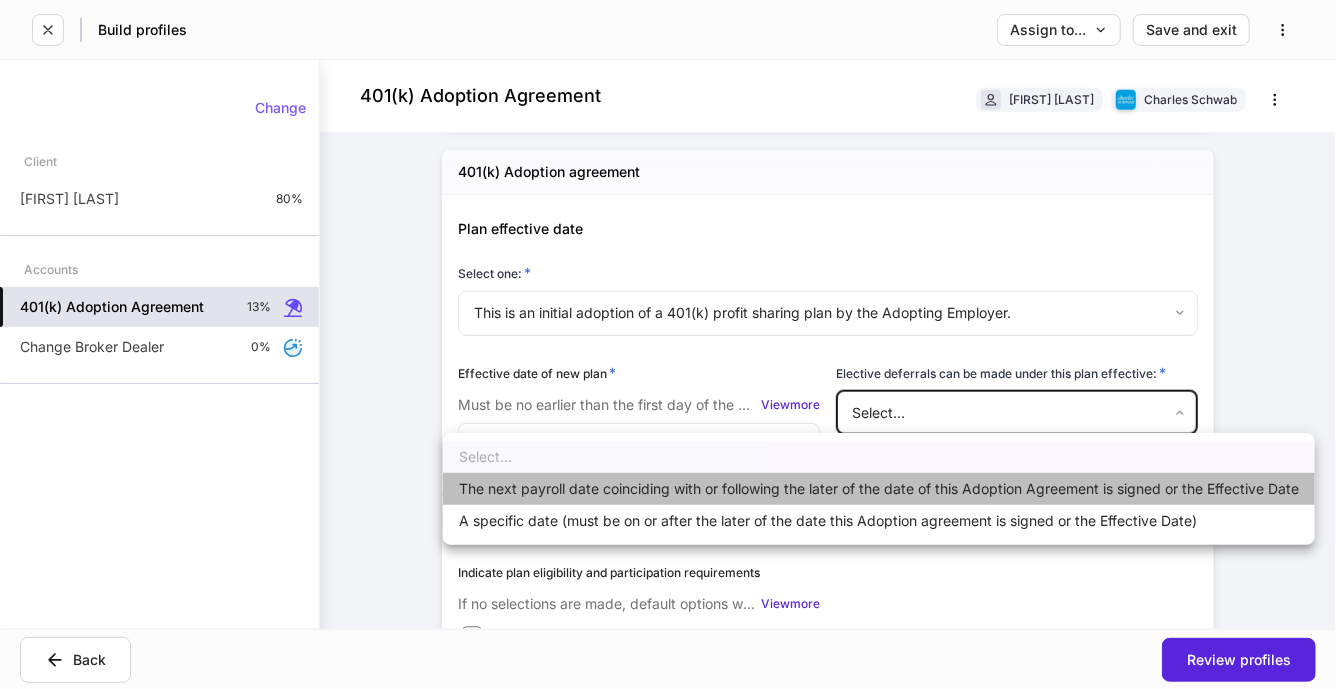 click on "The next payroll date coinciding with or following the later of the date of this Adoption Agreement is signed or the Effective Date" at bounding box center [879, 489] 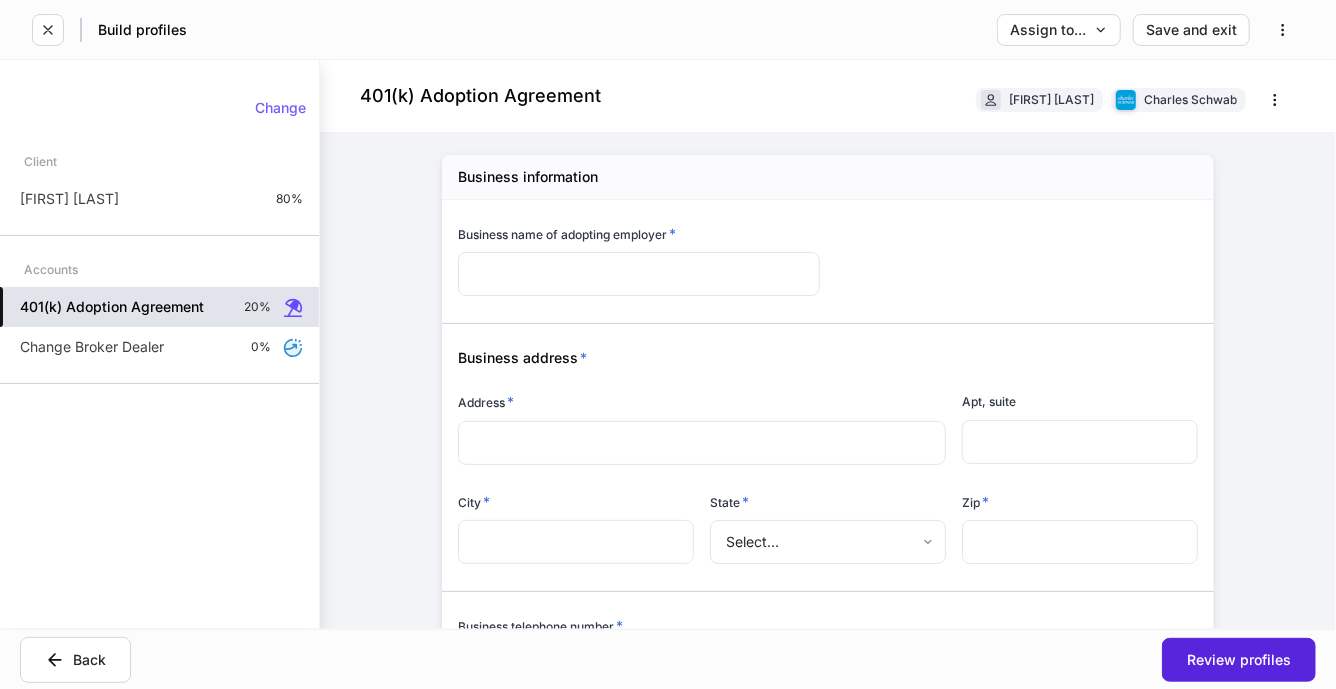 scroll, scrollTop: 0, scrollLeft: 0, axis: both 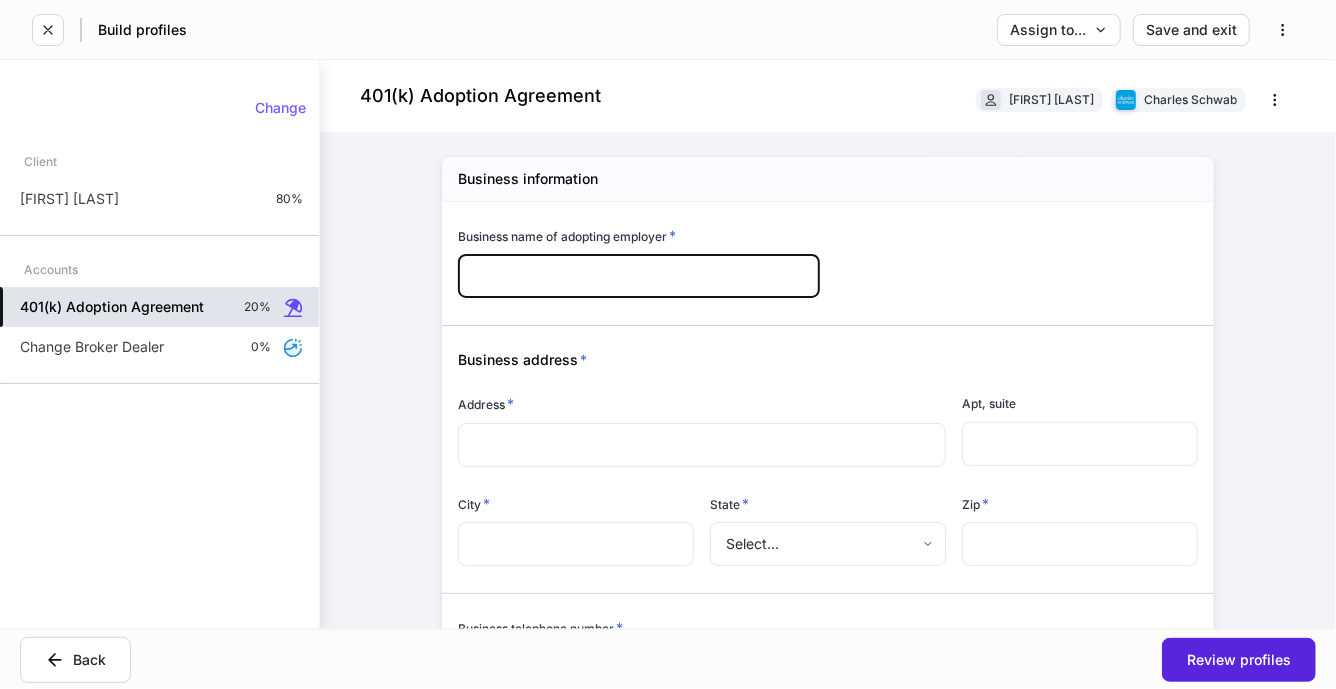 click at bounding box center (639, 276) 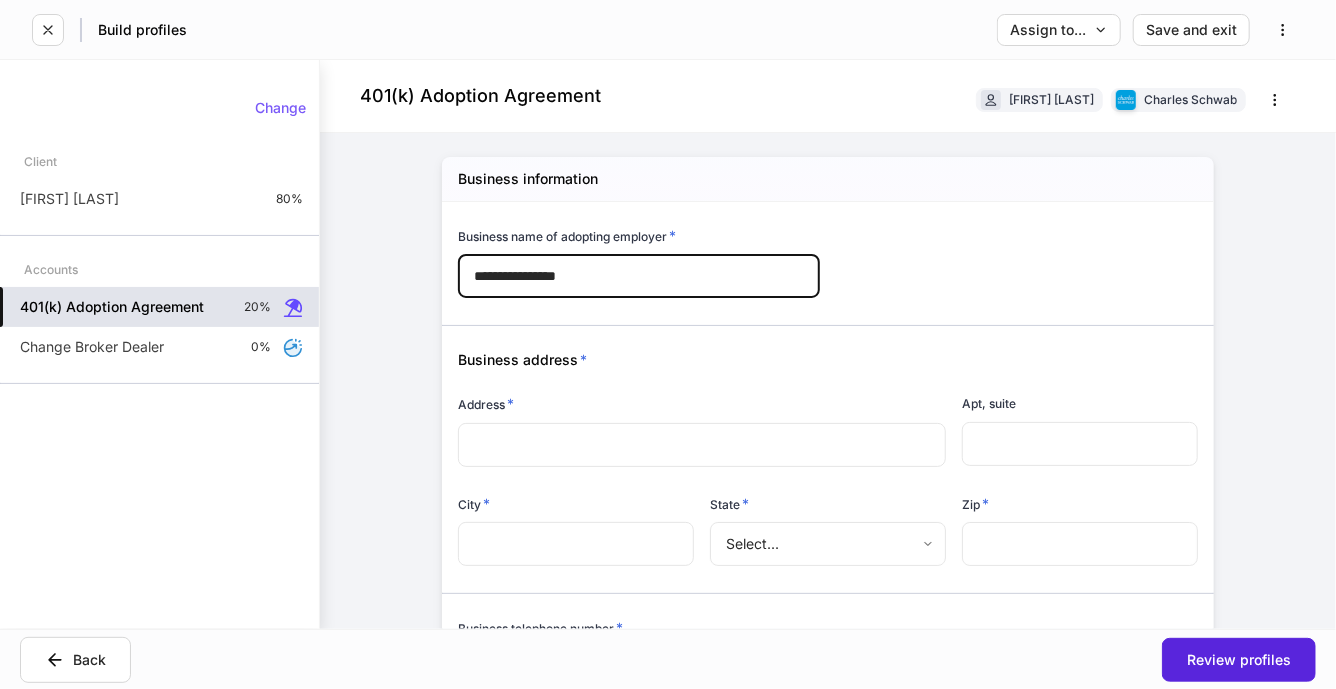type on "**********" 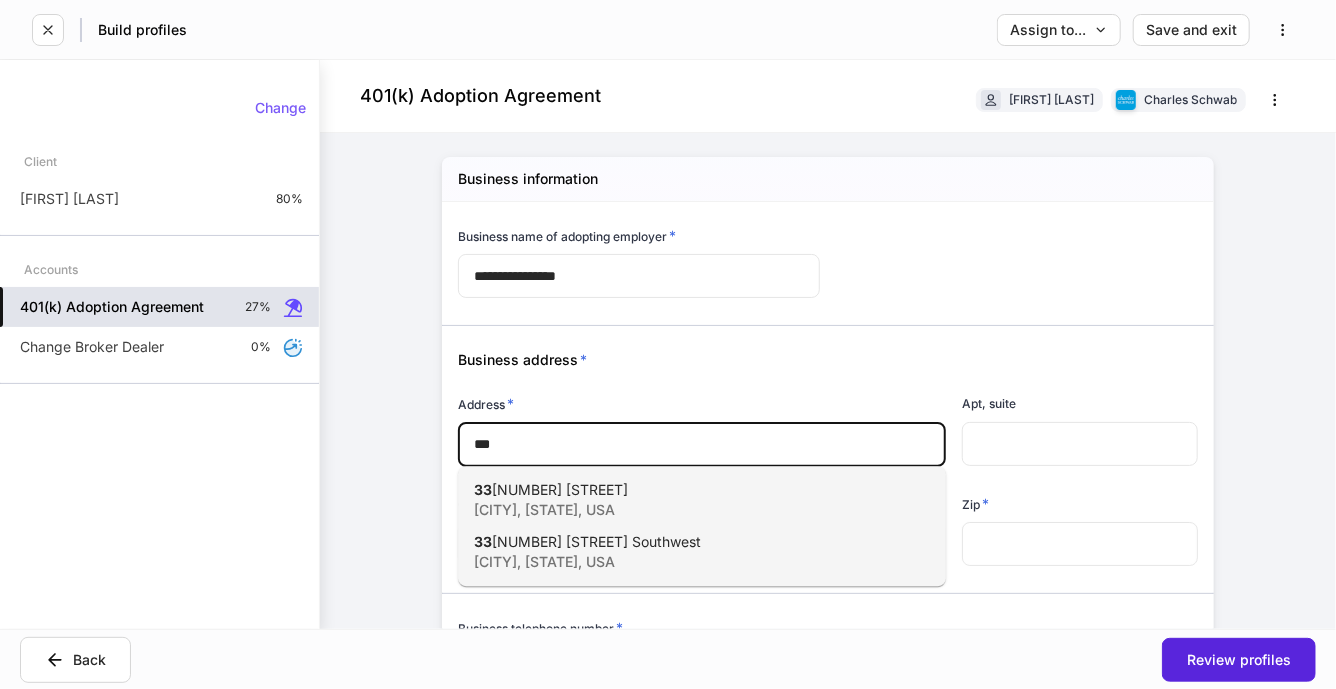 click on "[CITY], [STATE], USA" at bounding box center (680, 510) 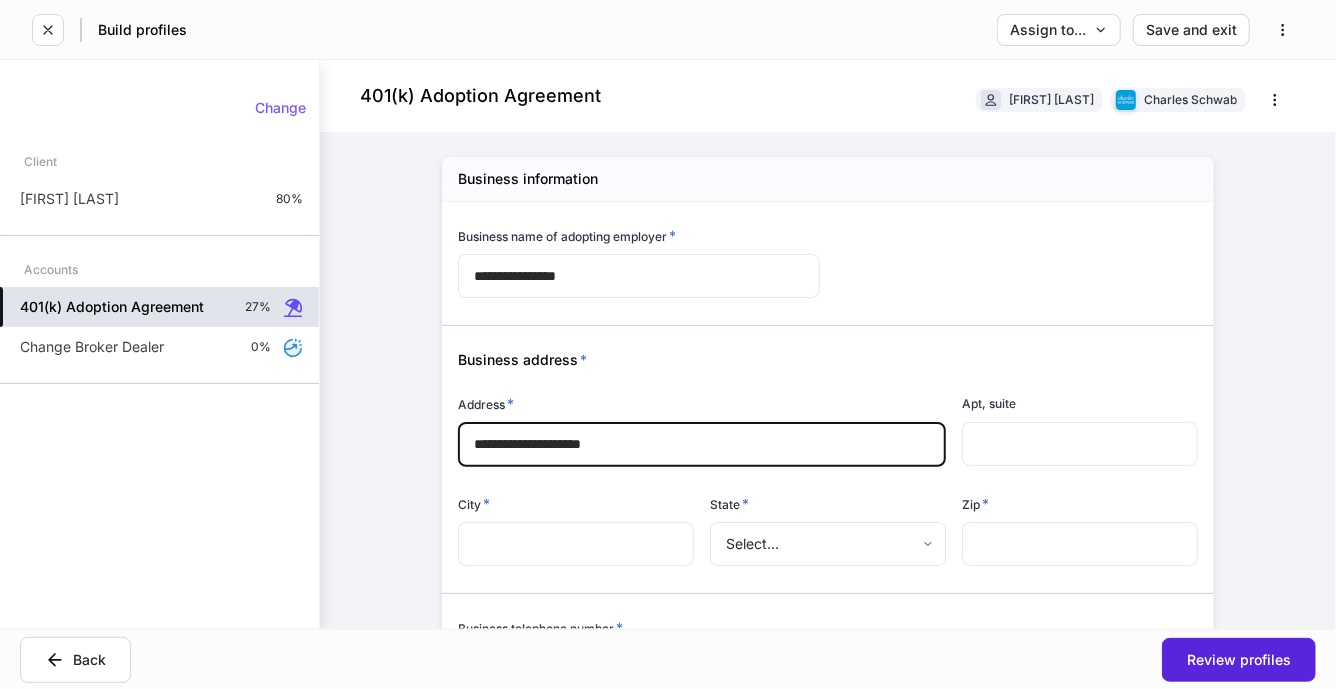 type on "**********" 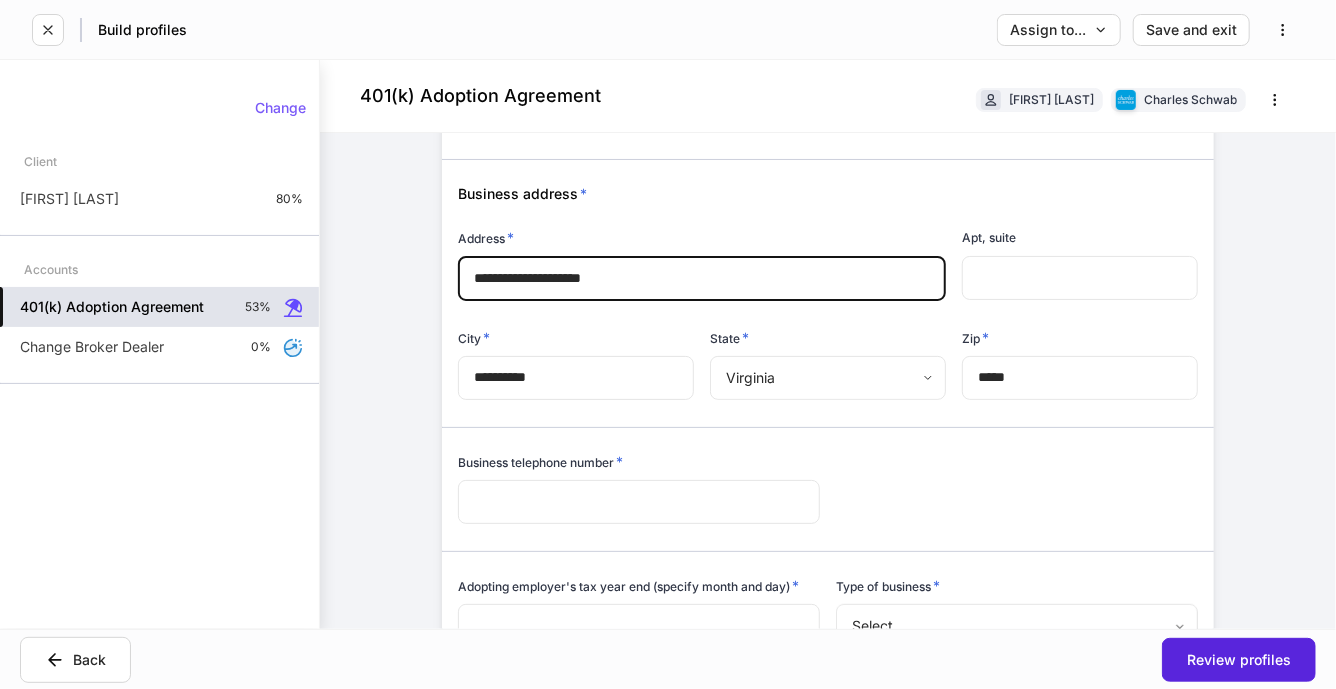 scroll, scrollTop: 165, scrollLeft: 0, axis: vertical 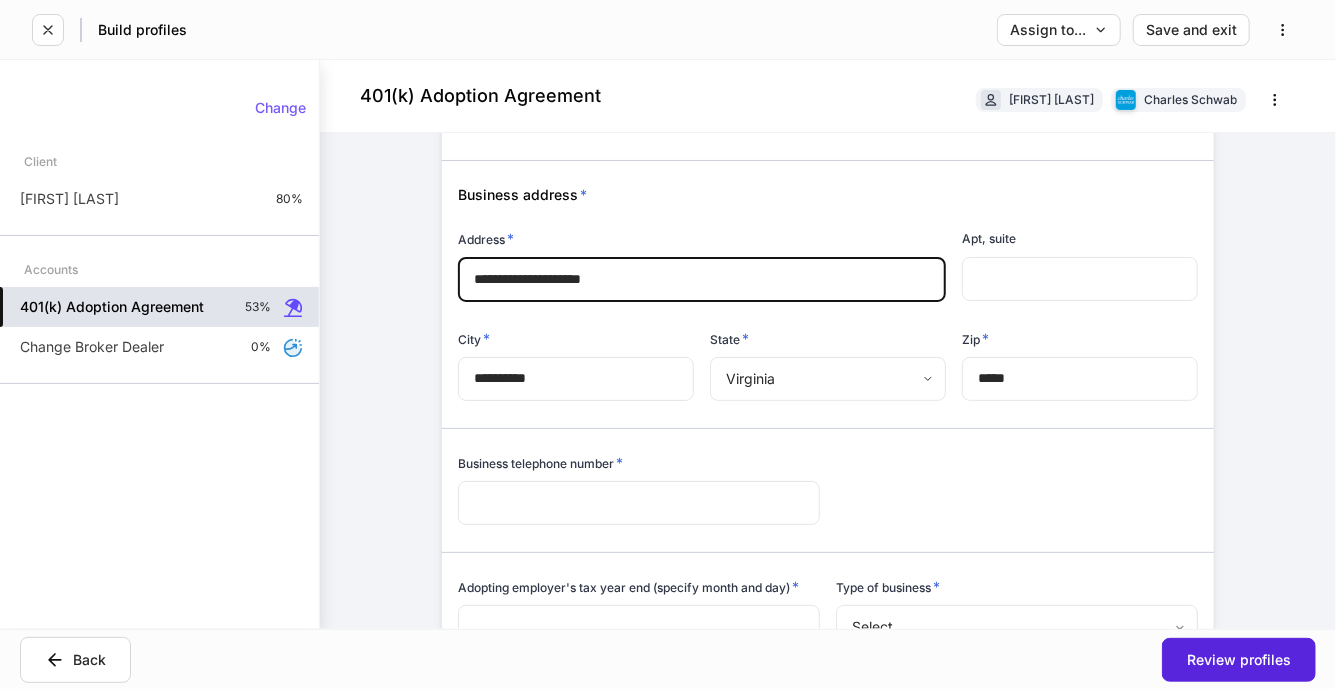type on "**********" 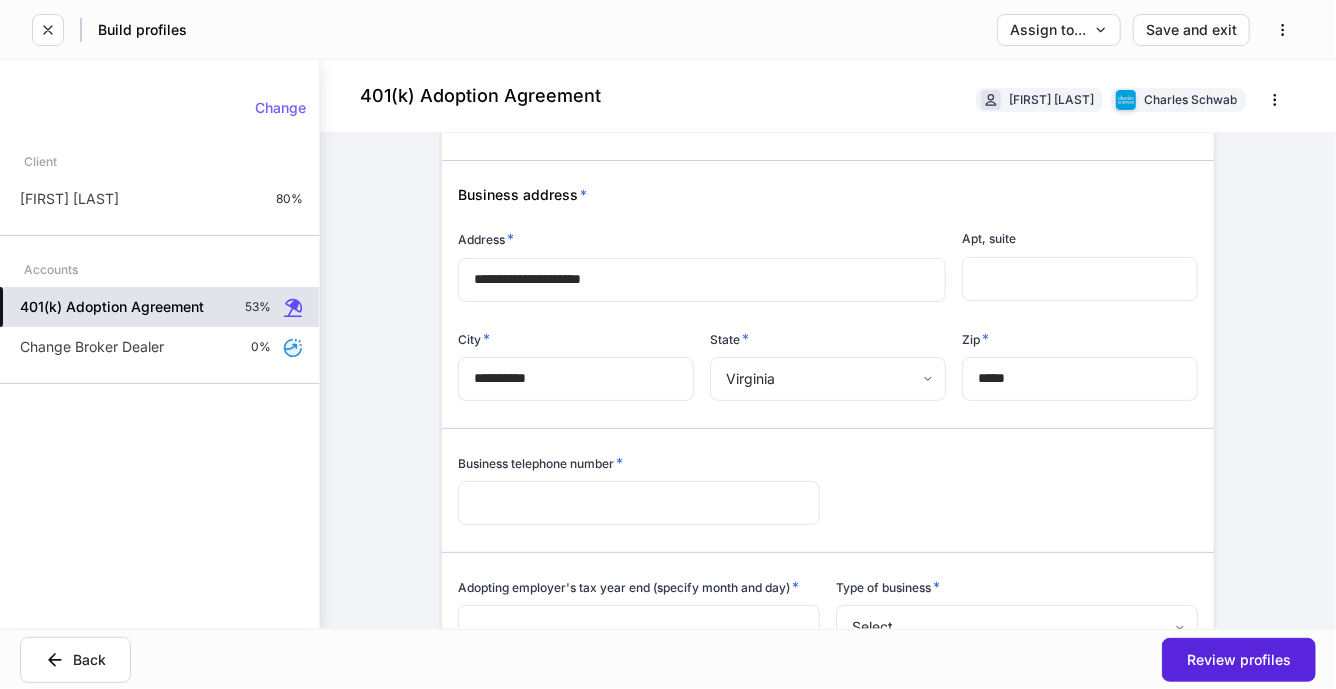 click at bounding box center [639, 503] 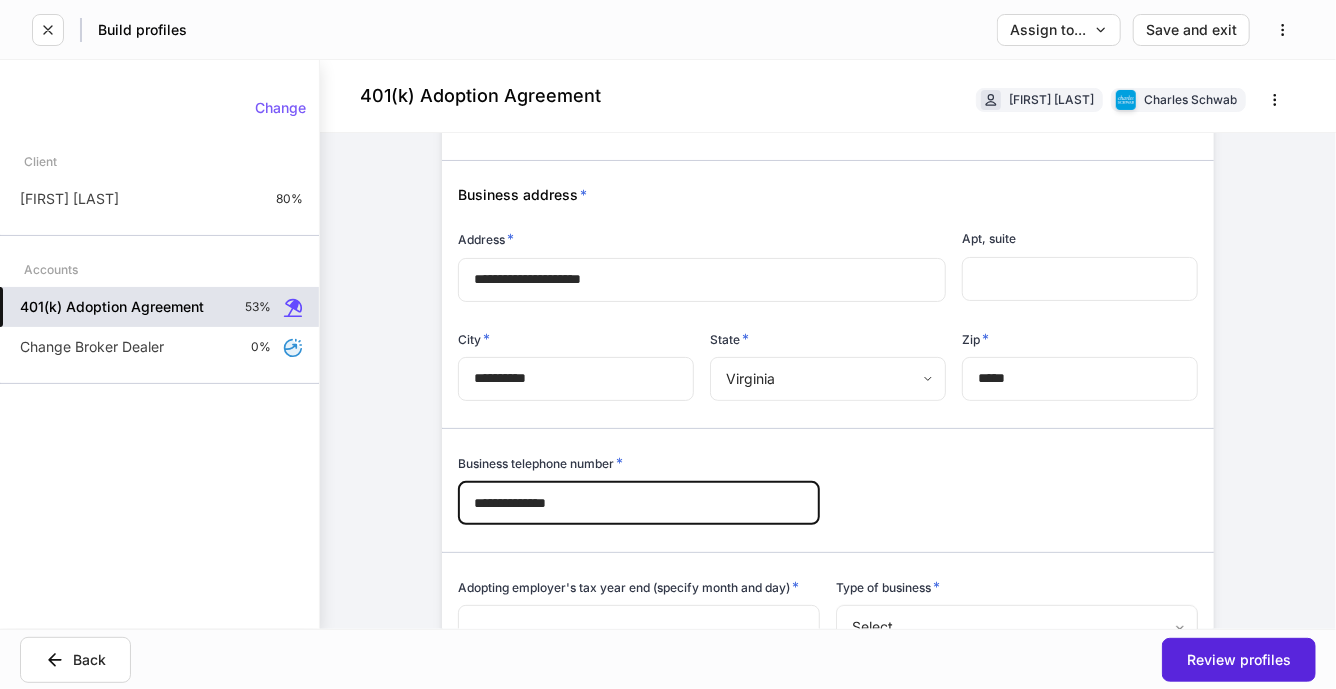 type on "**********" 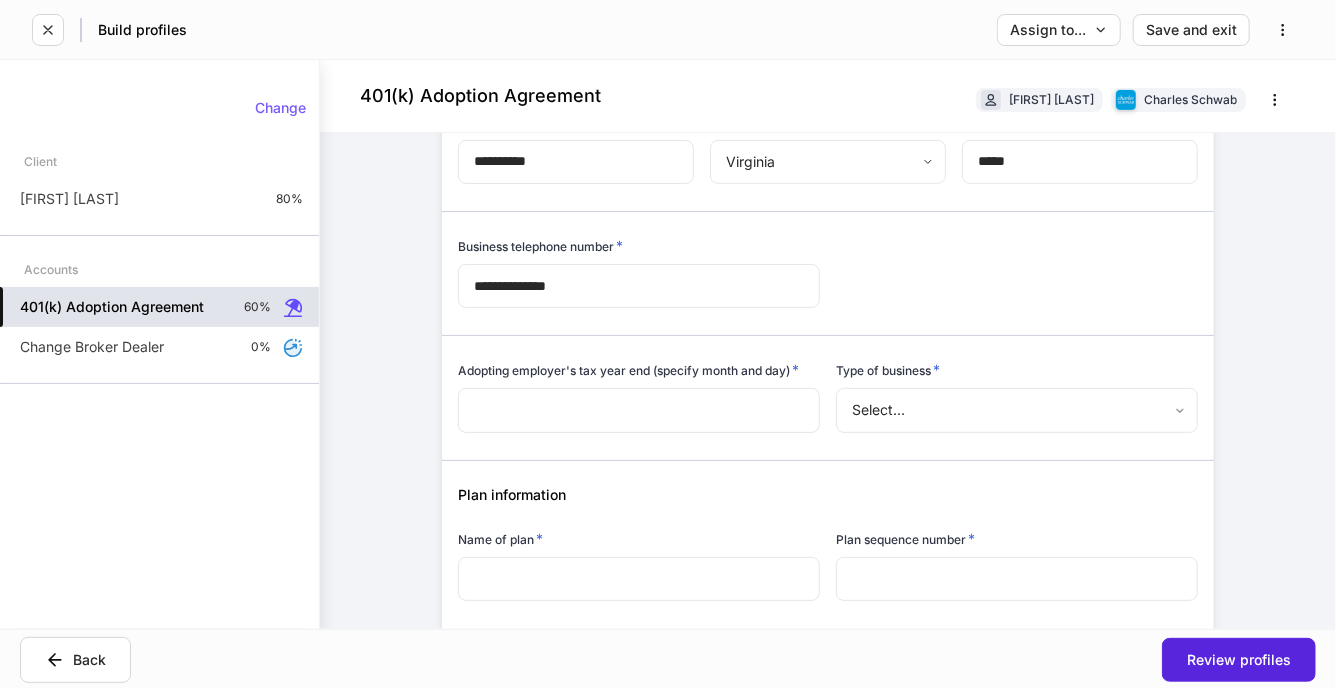 scroll, scrollTop: 383, scrollLeft: 0, axis: vertical 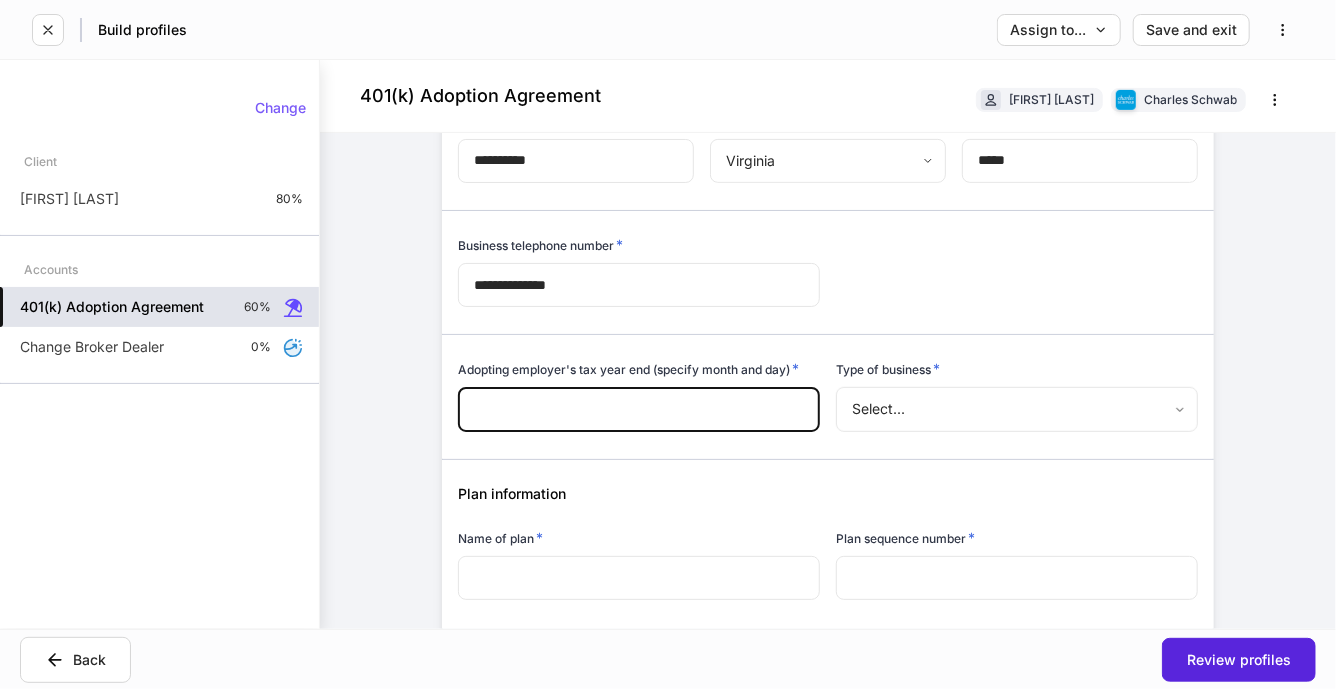 click at bounding box center (639, 409) 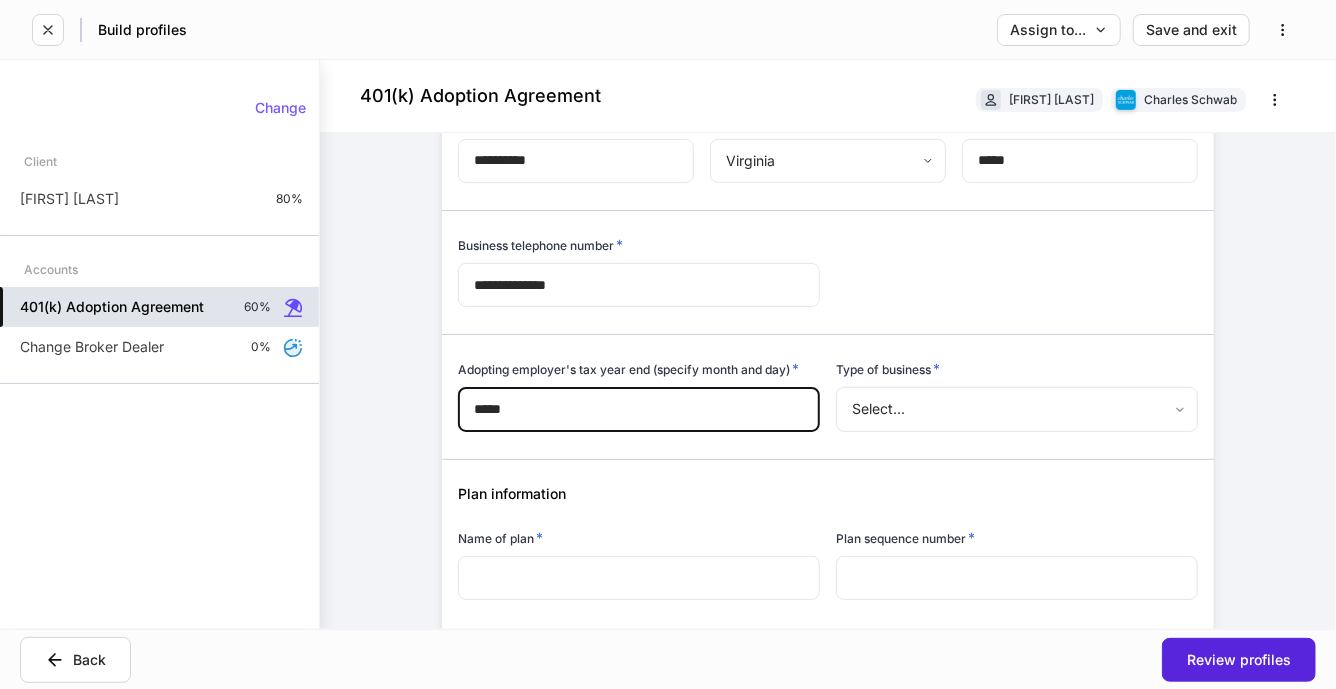 type on "*****" 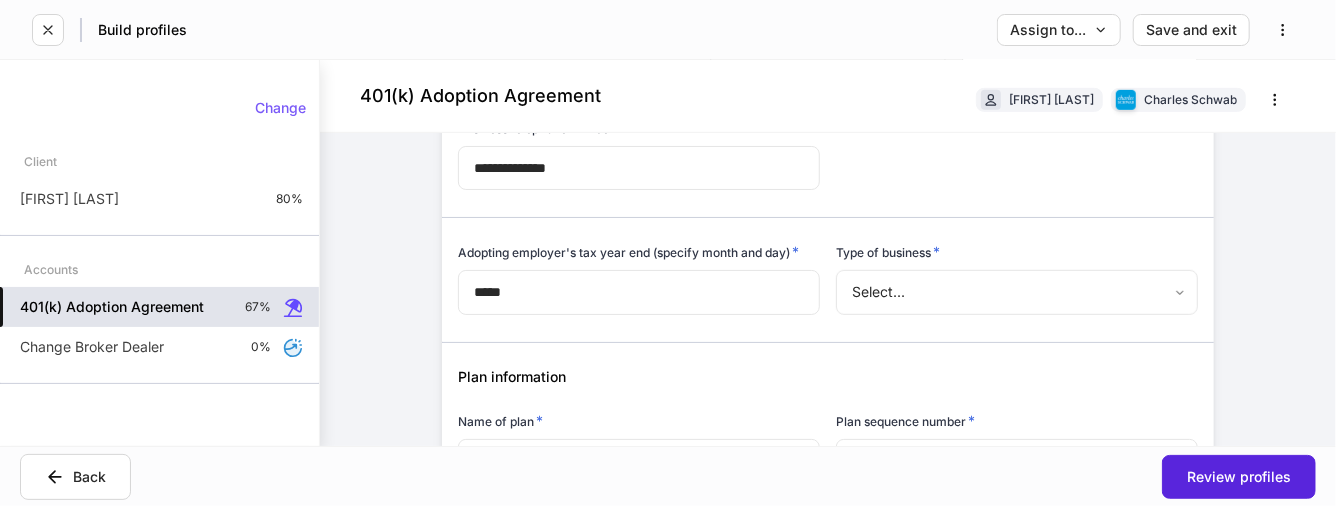 scroll, scrollTop: 648, scrollLeft: 0, axis: vertical 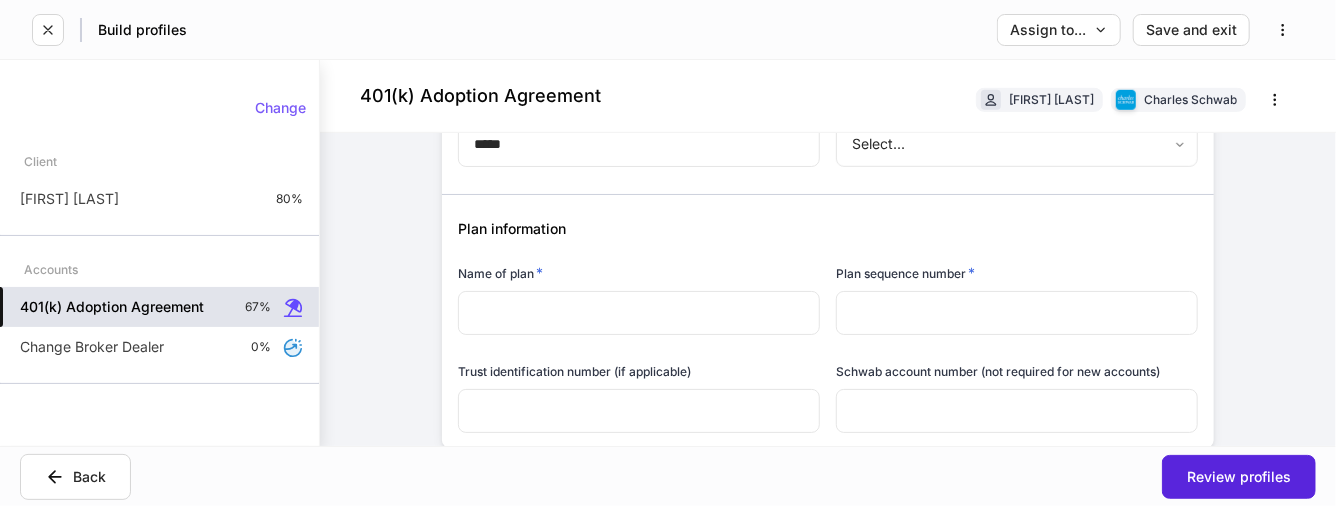 click at bounding box center (639, 313) 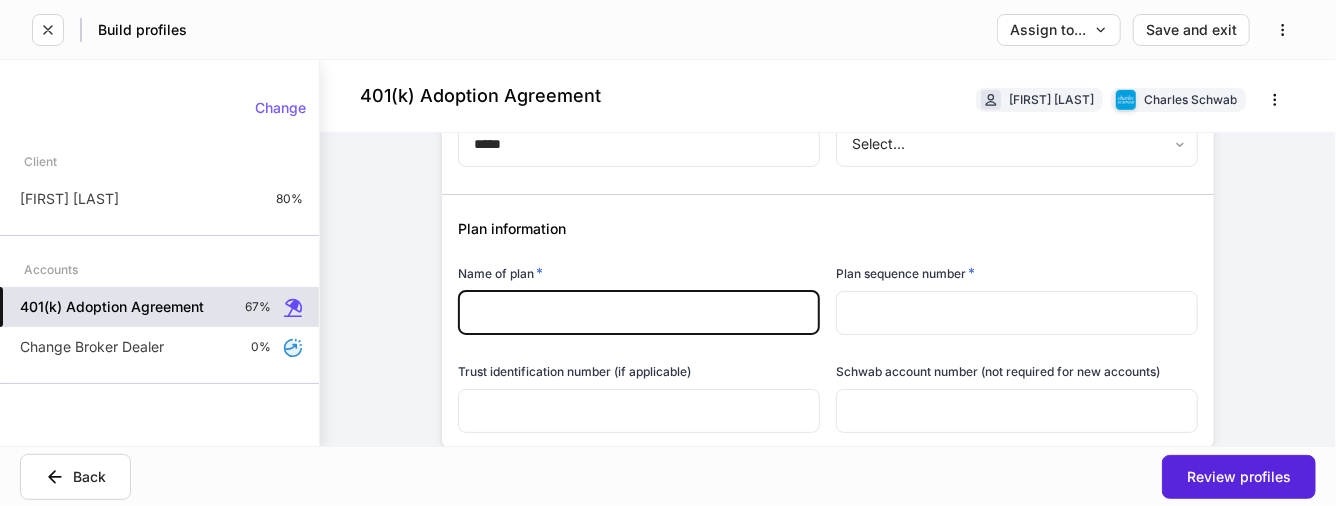 paste on "**********" 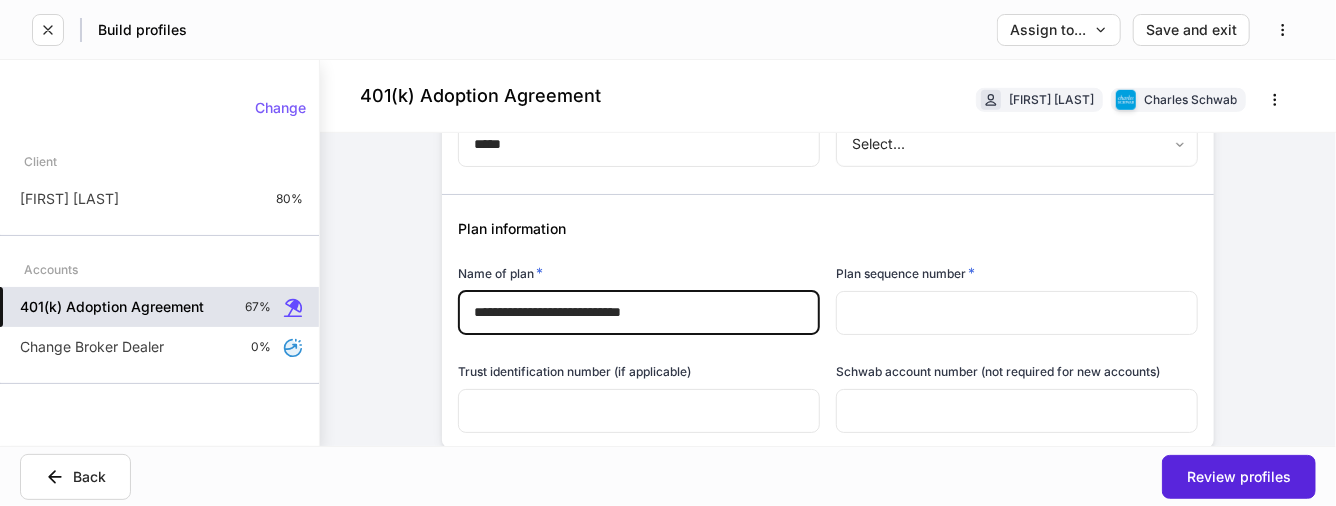 type on "**********" 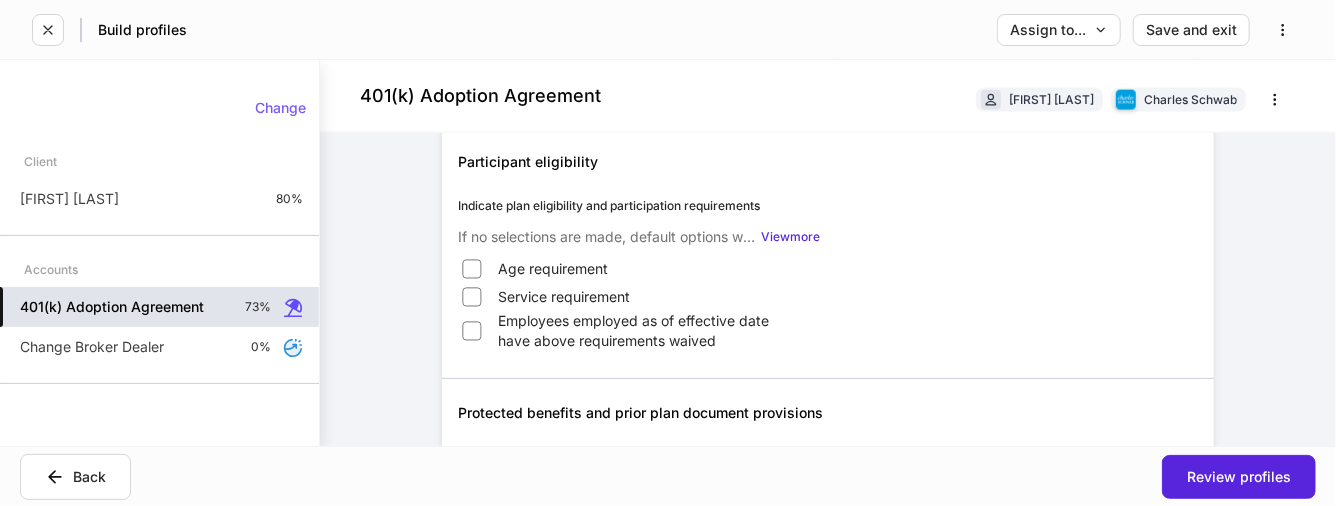 scroll, scrollTop: 1357, scrollLeft: 0, axis: vertical 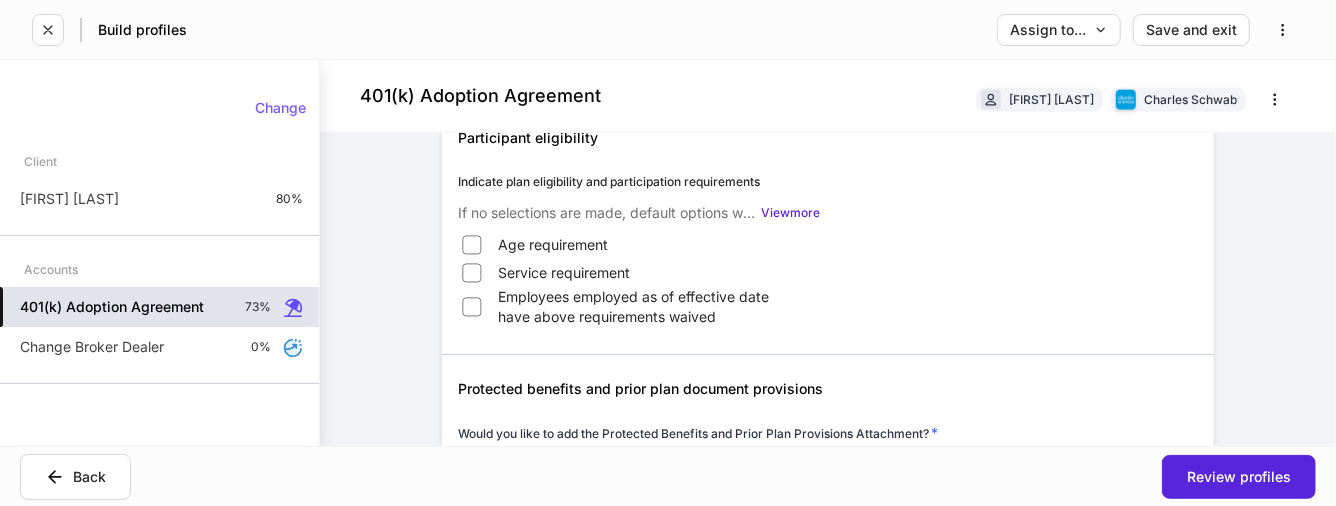type on "*" 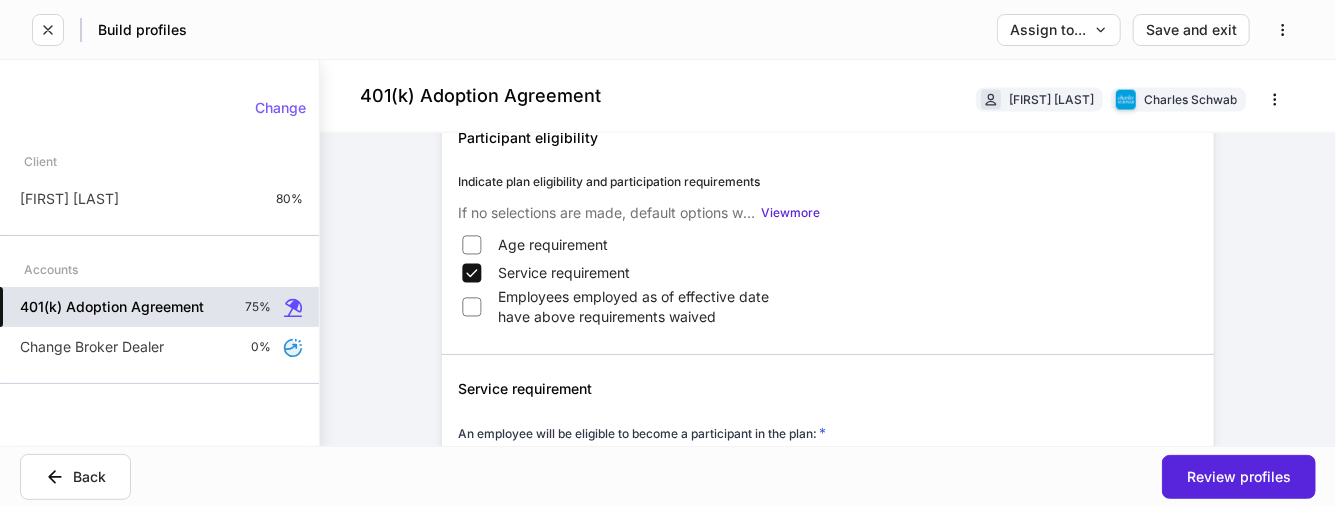 scroll, scrollTop: 1522, scrollLeft: 0, axis: vertical 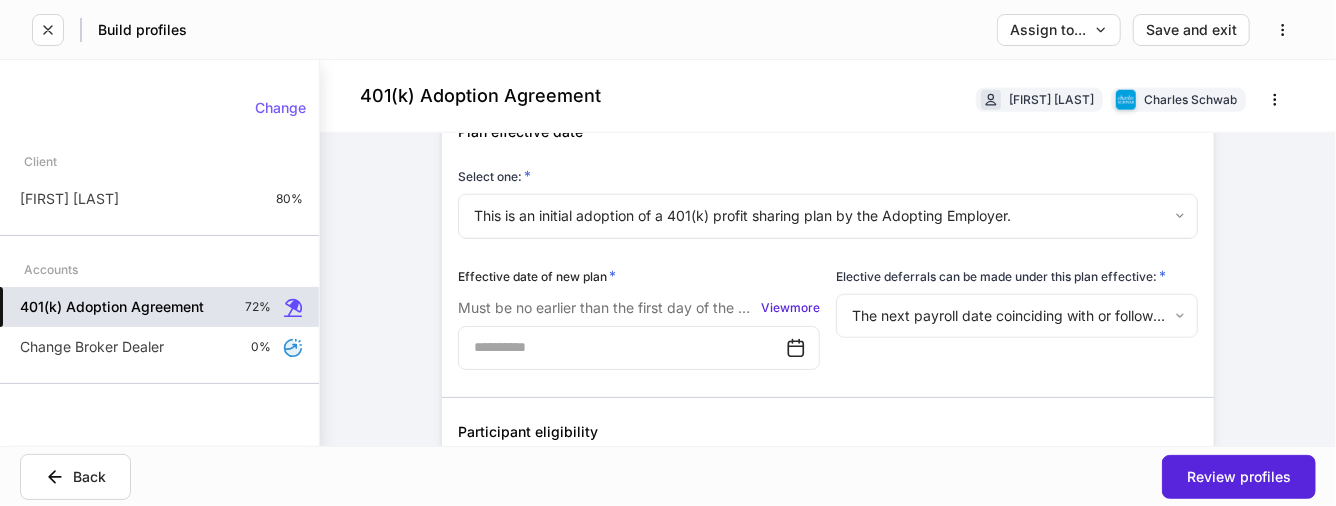 click at bounding box center [622, 348] 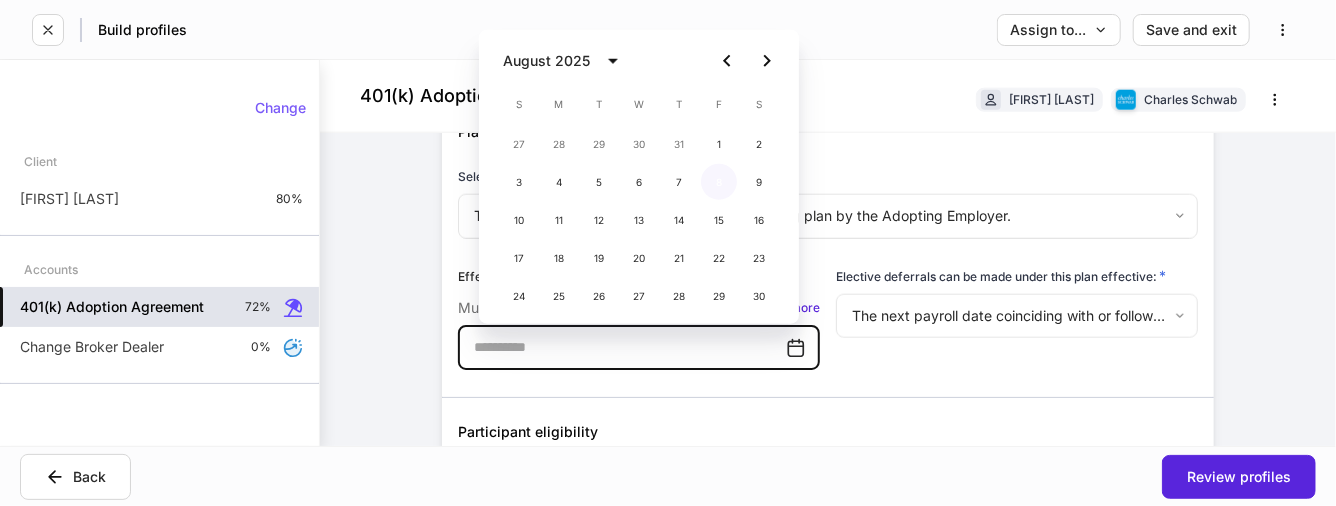 click on "8" at bounding box center (719, 182) 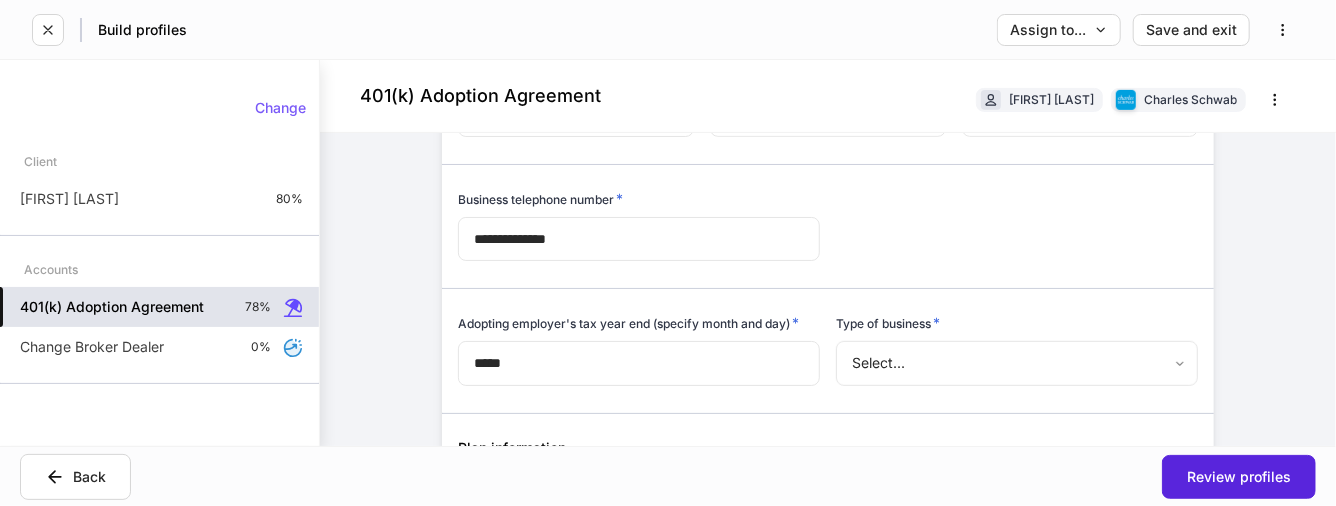 scroll, scrollTop: 428, scrollLeft: 0, axis: vertical 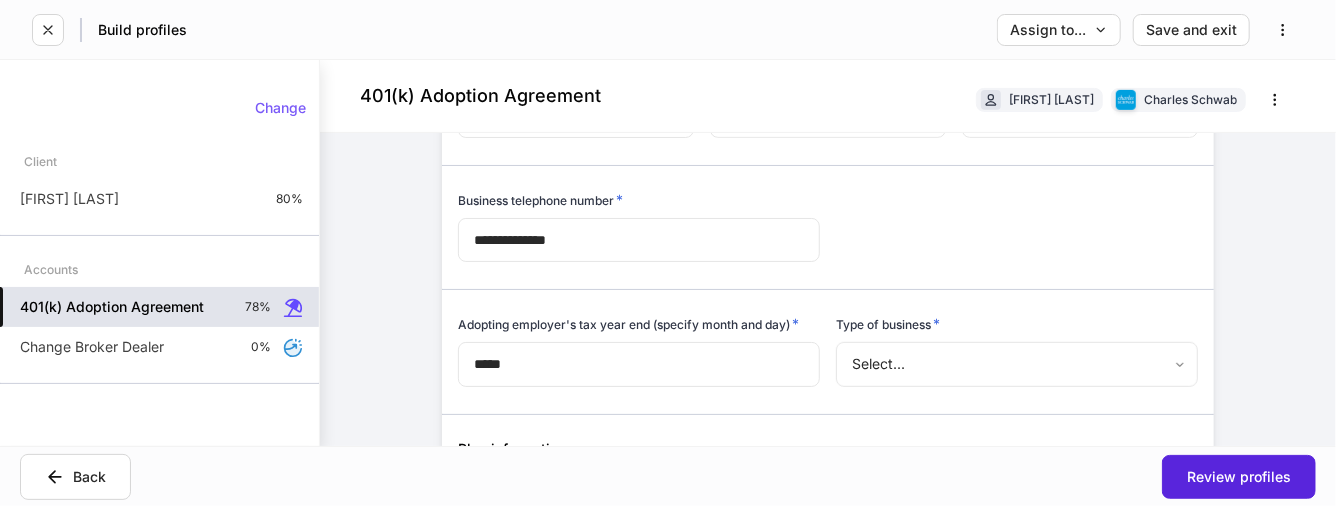 click at bounding box center [820, 402] 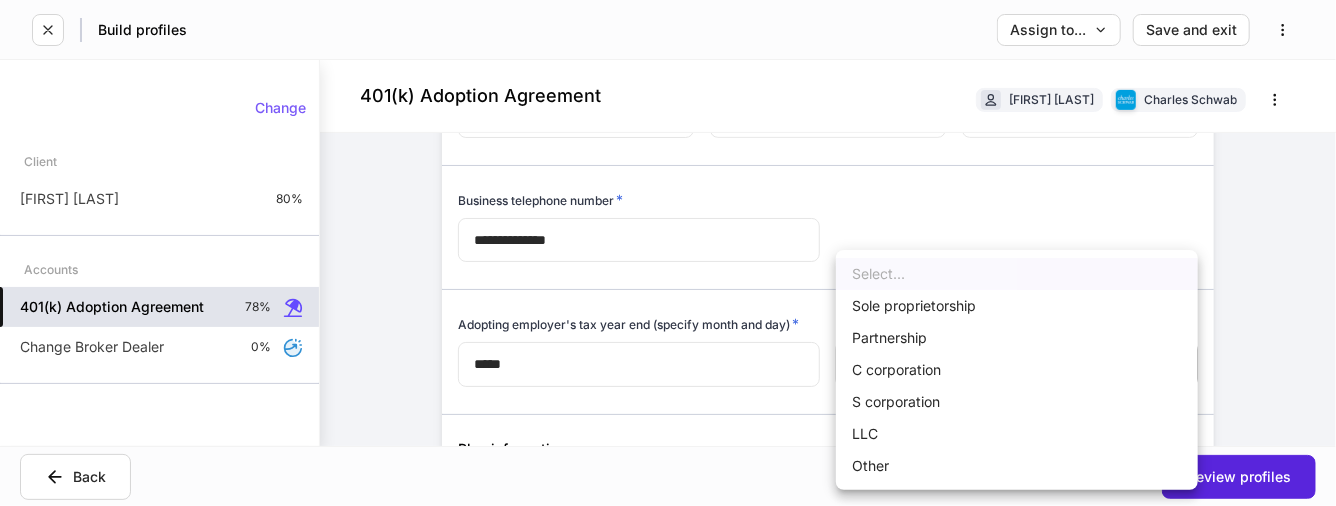click on "401(k) Adoption Agreement [FIRST] [LAST] Charles Schwab Business information Business name of adopting employer * ​ Business address * Address * ​ Apt, suite ​ City * ​ State * Select... ​ Zip * ​ Business telephone number * ​ Adopting employer's tax year end (specify month and day) * ​ Type of business * Select... ​ Plan information Name of plan * ​ Plan sequence number * ​ Trust identification number (if applicable) ​ Schwab account number (not required for new accounts) ​ 401(k) Adoption agreement Plan effective date Select one: * Select... ​ Elective deferrals can be made under this plan effective: * *" at bounding box center [668, 253] 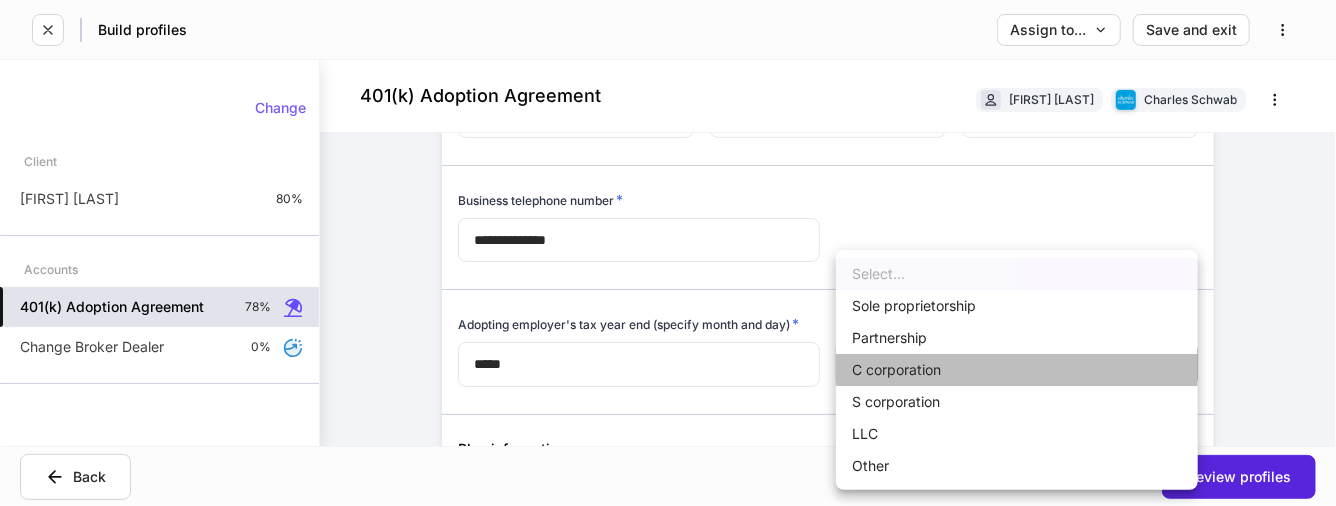 click on "C corporation" at bounding box center (1017, 370) 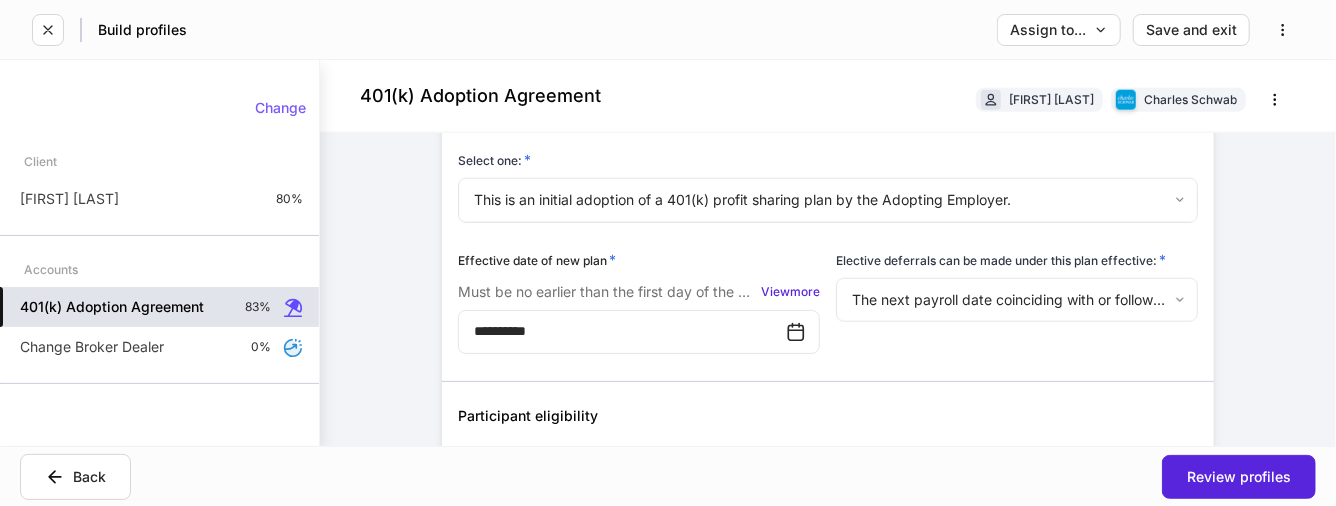 scroll, scrollTop: 1071, scrollLeft: 0, axis: vertical 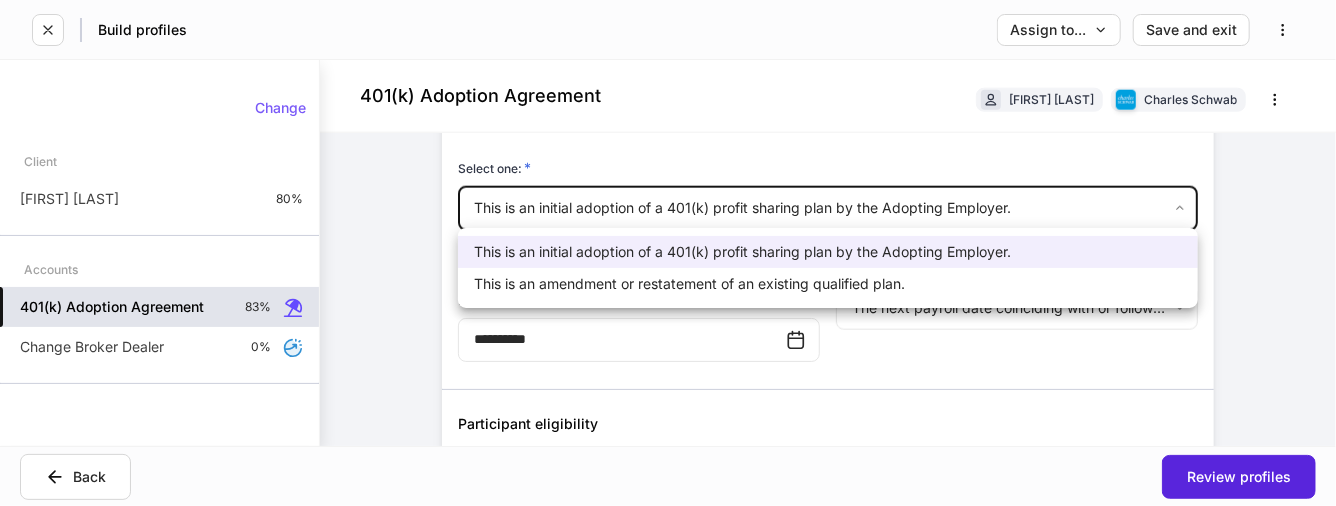 click on "**********" at bounding box center [668, 253] 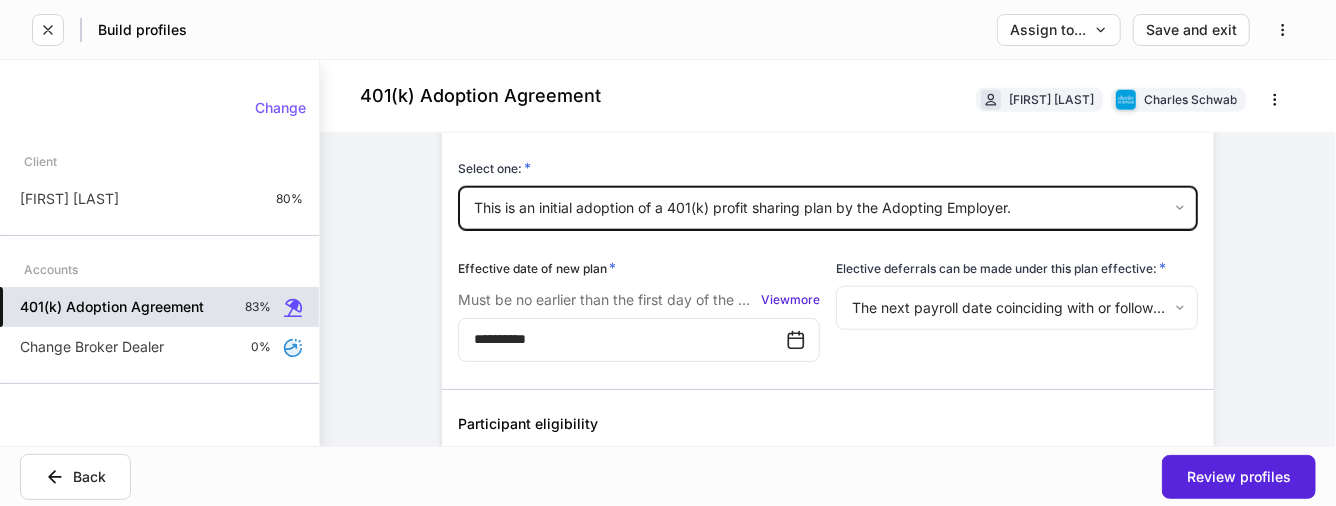click on "Participant eligibility" at bounding box center (828, 424) 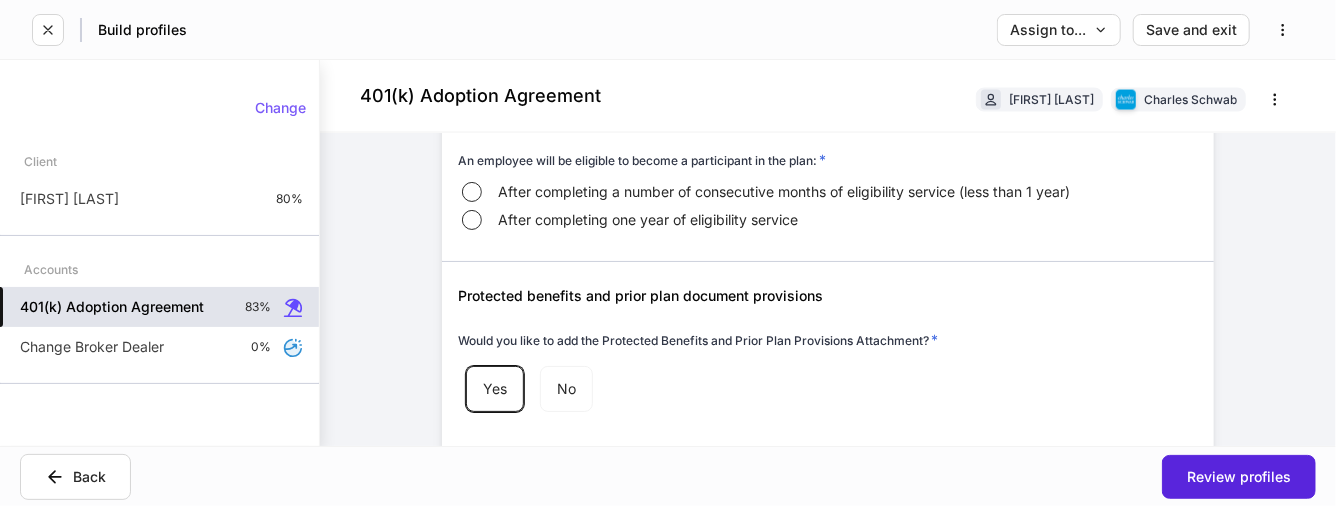scroll, scrollTop: 1637, scrollLeft: 0, axis: vertical 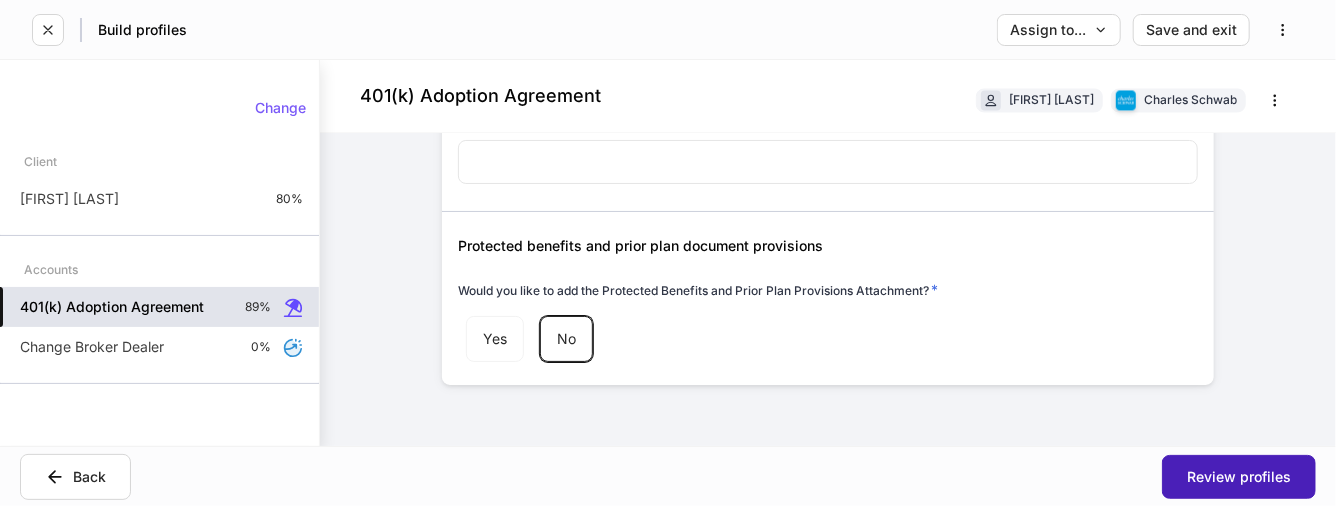 click on "Review profiles" at bounding box center (1239, 477) 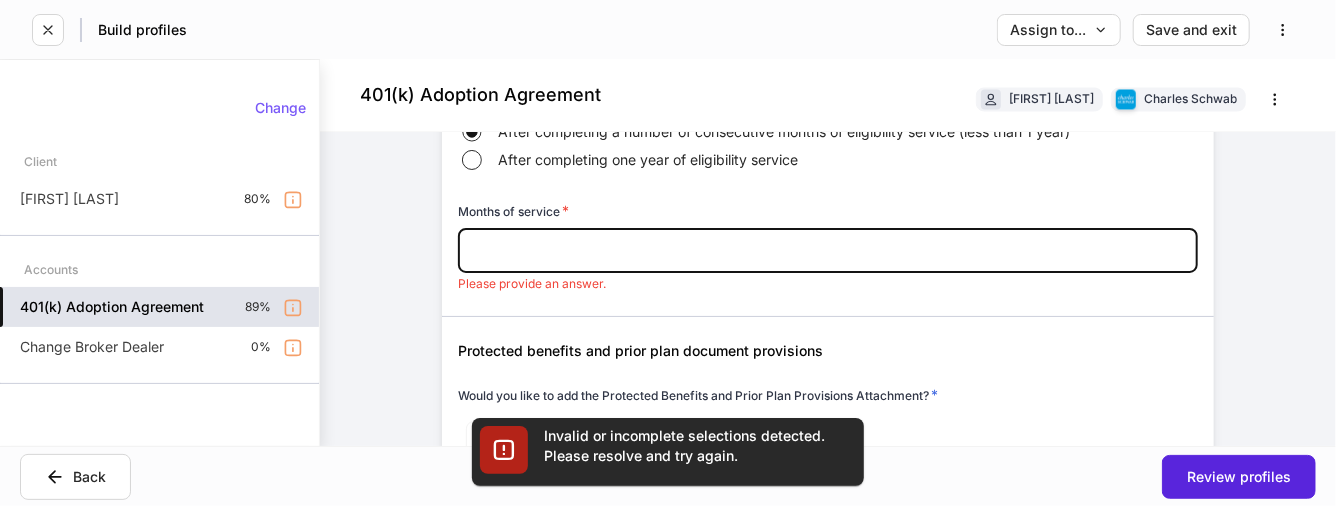 scroll, scrollTop: 1870, scrollLeft: 0, axis: vertical 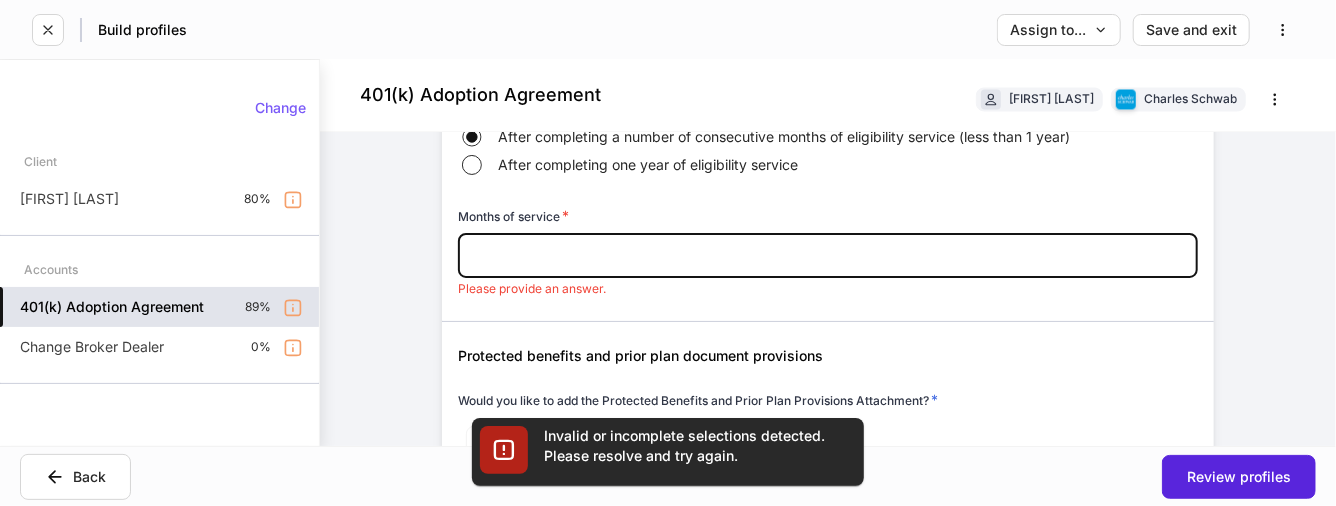 click at bounding box center [828, 256] 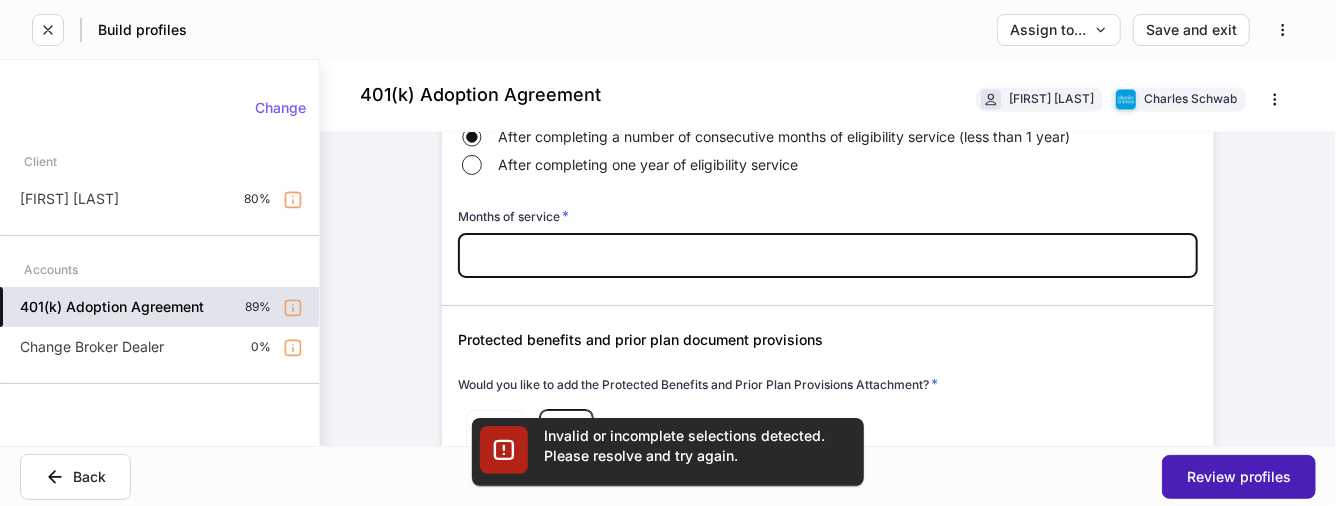type on "**" 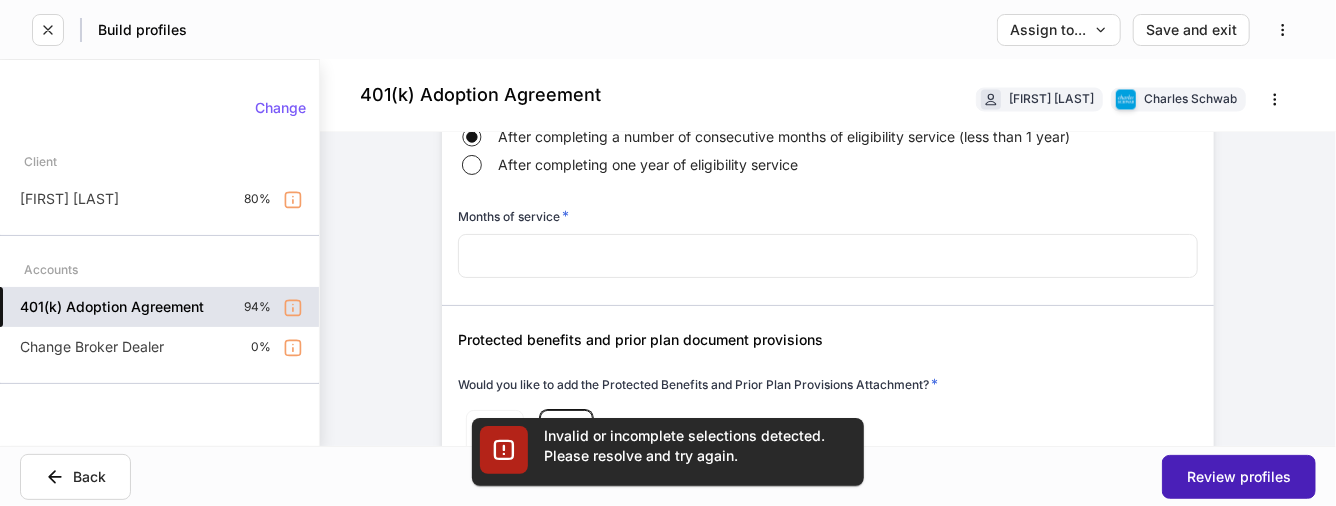 click on "Review profiles" at bounding box center (1239, 477) 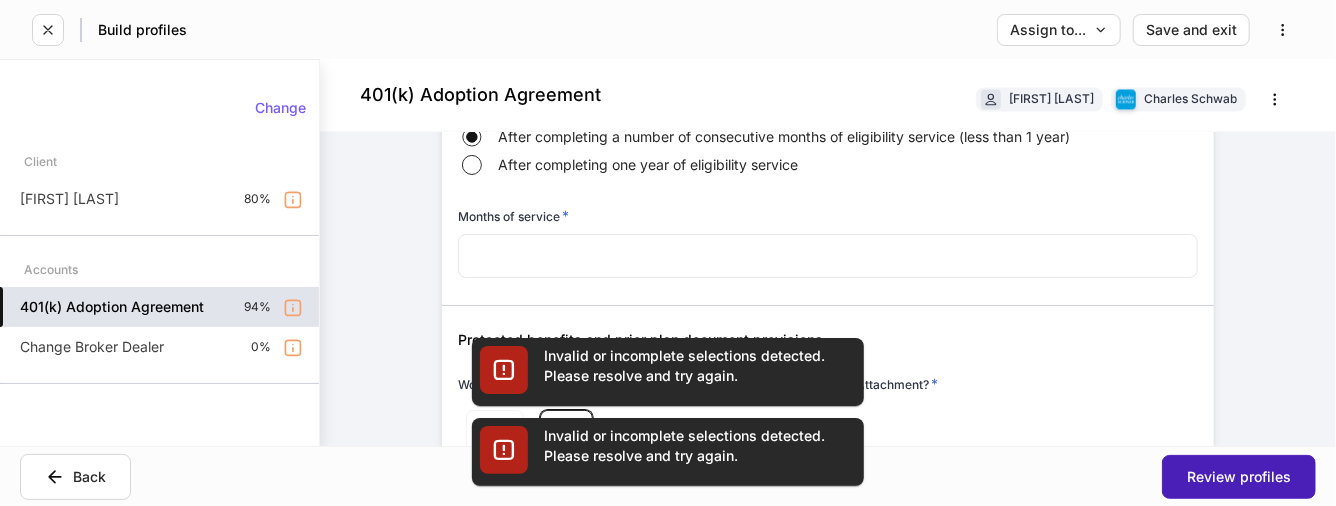 scroll, scrollTop: 1575, scrollLeft: 0, axis: vertical 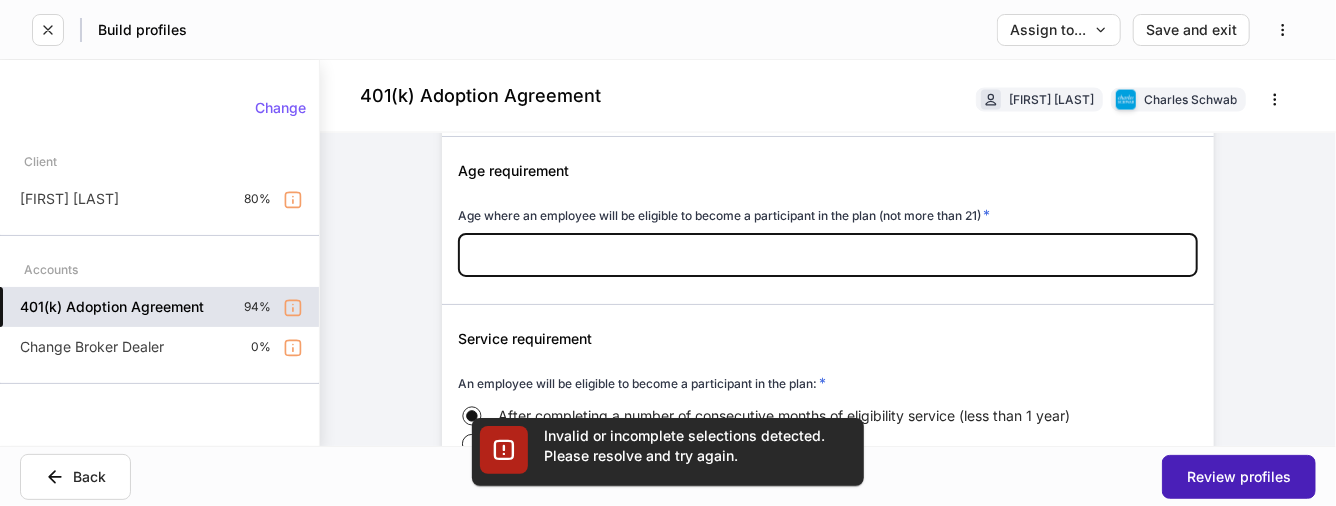 type on "**" 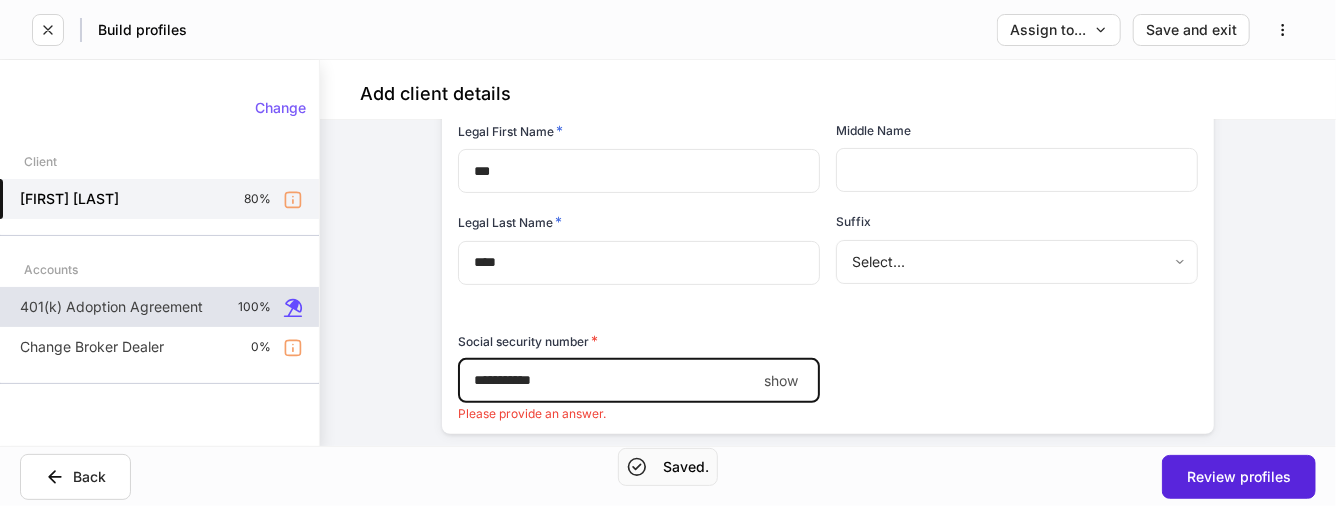 scroll, scrollTop: 241, scrollLeft: 0, axis: vertical 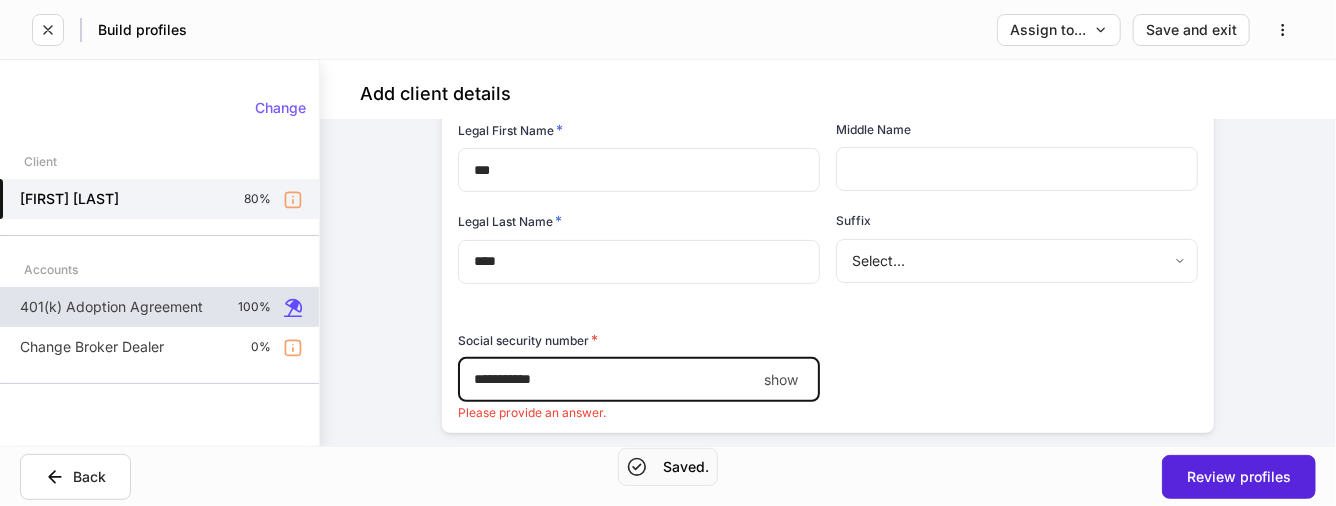 click on "401(k) Adoption Agreement 100%" at bounding box center [159, 307] 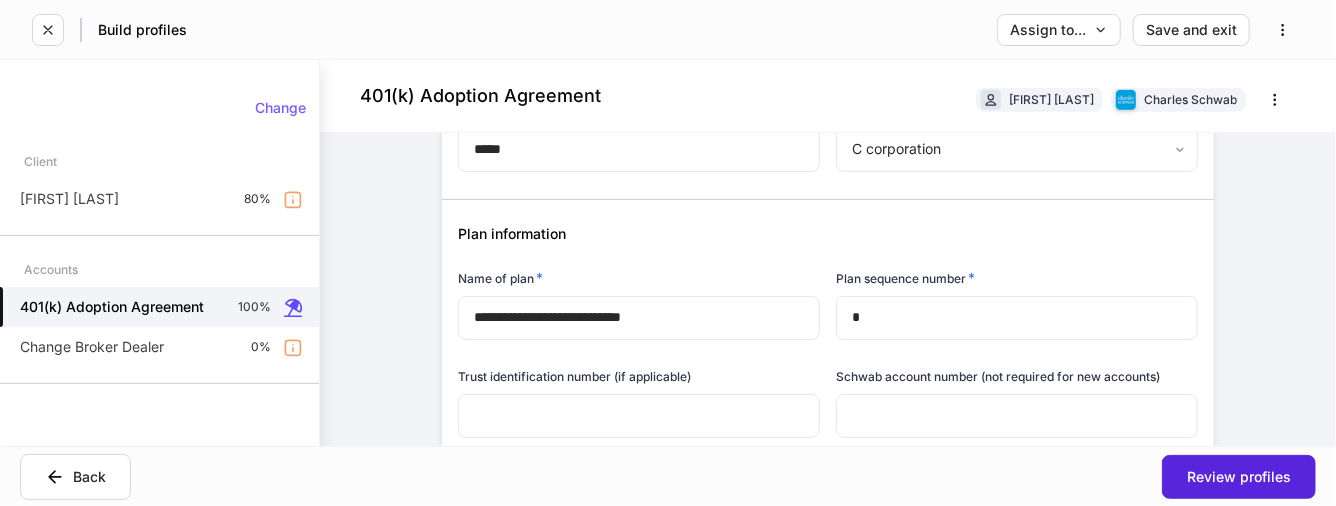 scroll, scrollTop: 645, scrollLeft: 0, axis: vertical 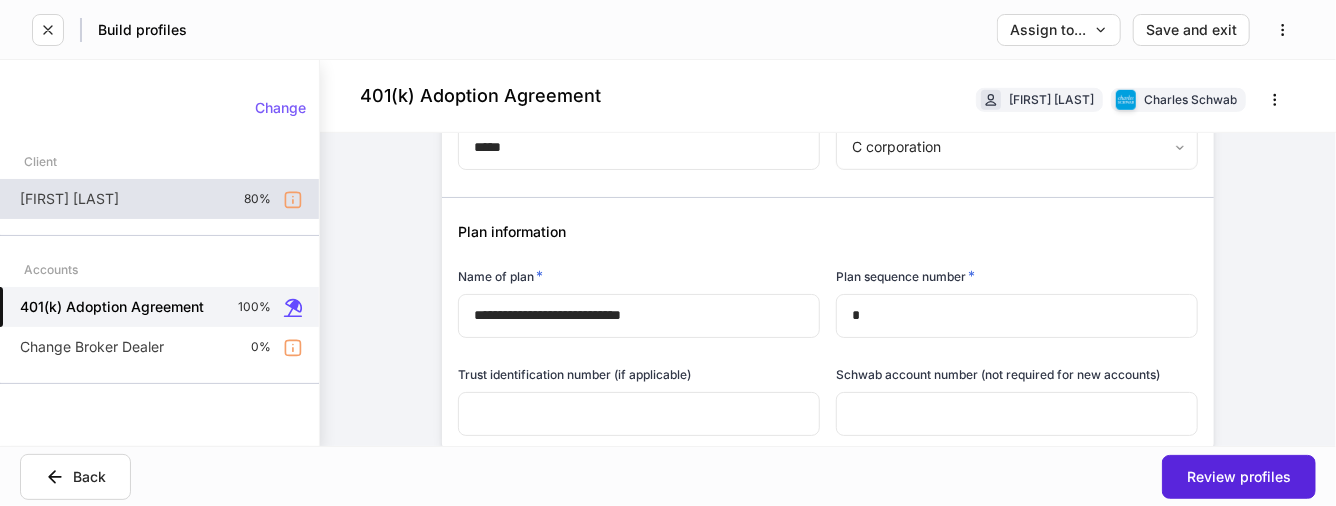 click on "[FIRST] [LAST] 80%" at bounding box center (159, 199) 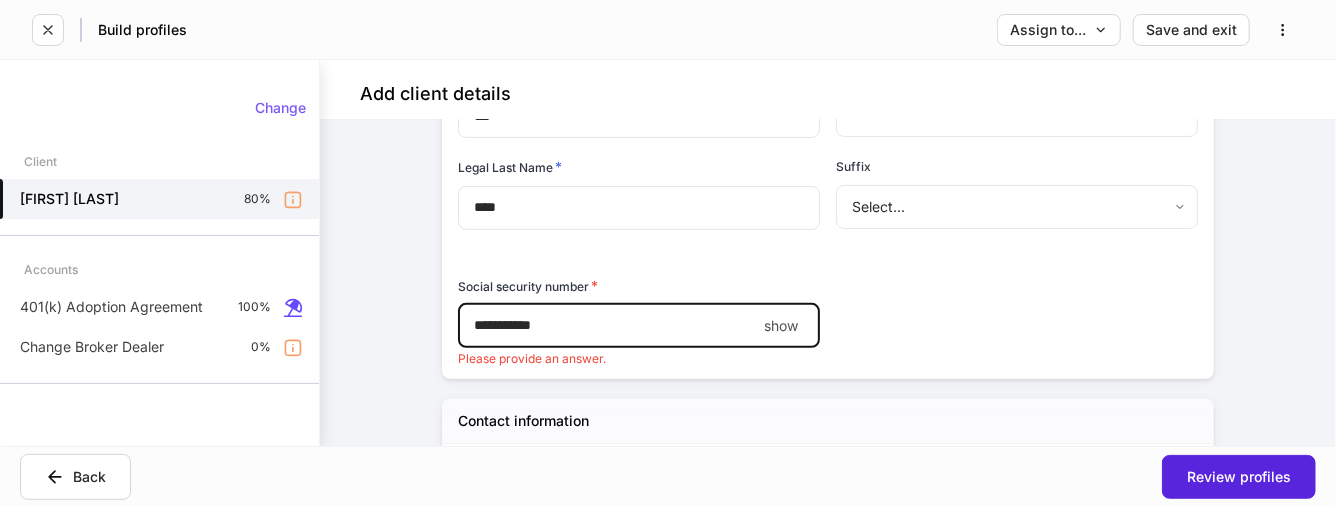 scroll, scrollTop: 305, scrollLeft: 0, axis: vertical 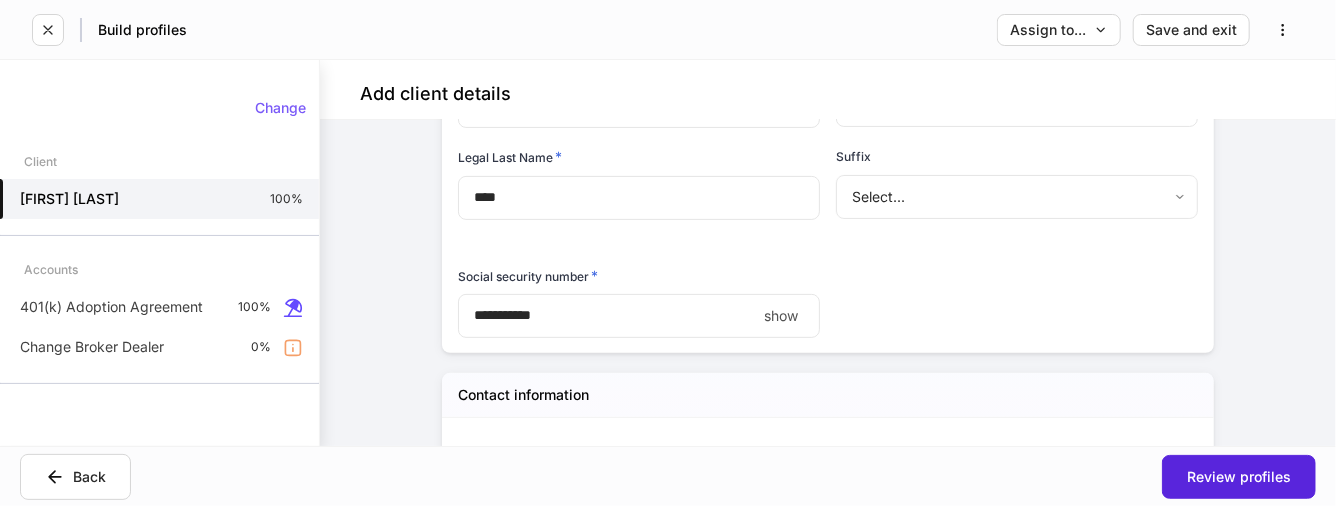 click on "show" at bounding box center [781, 316] 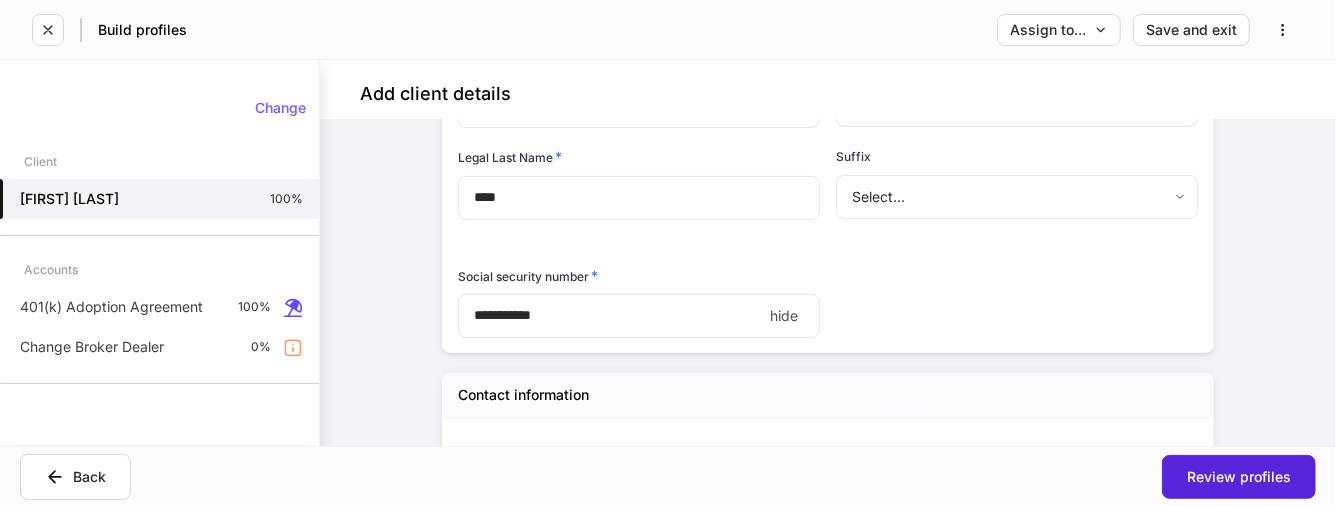click on "**********" at bounding box center [631, 291] 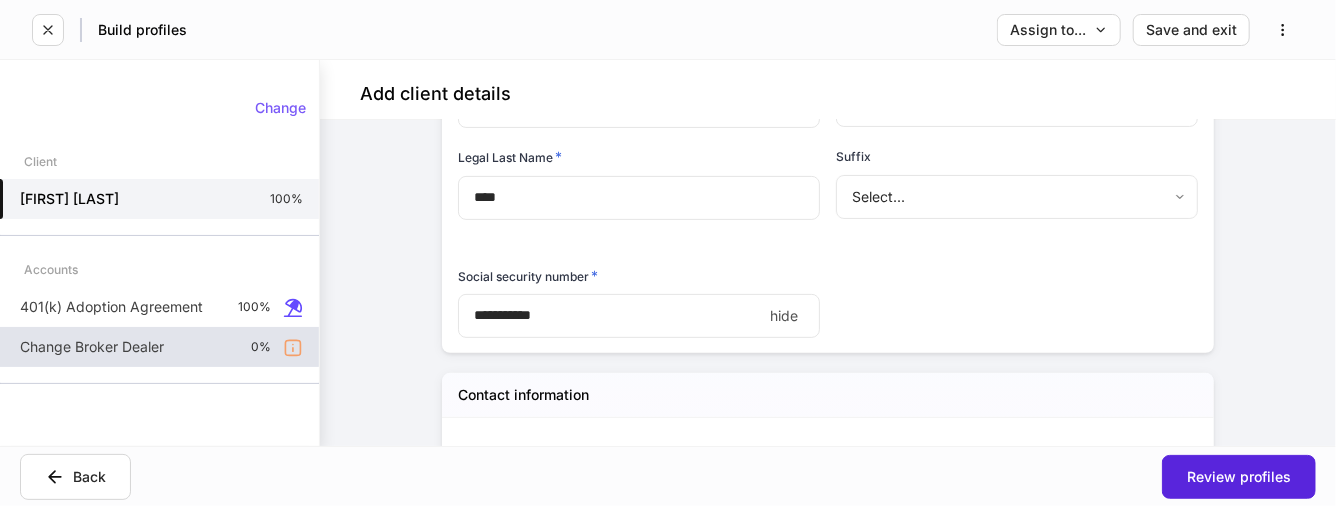 click on "Change Broker Dealer 0%" at bounding box center [159, 347] 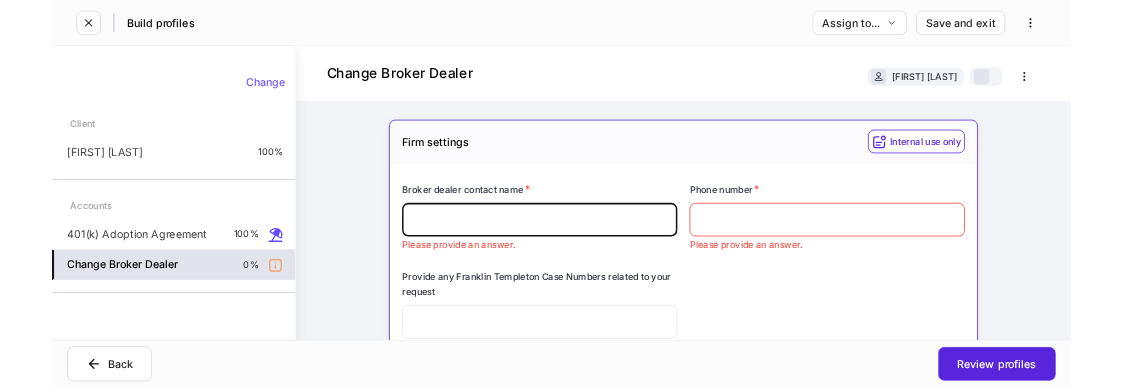 scroll, scrollTop: 34, scrollLeft: 0, axis: vertical 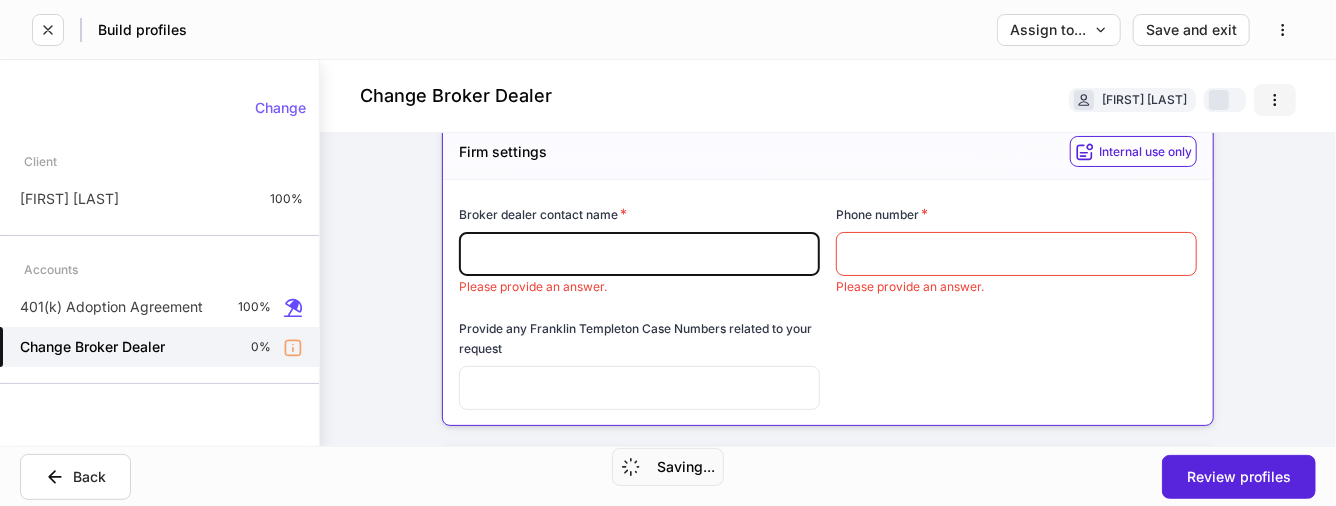 click at bounding box center (1275, 100) 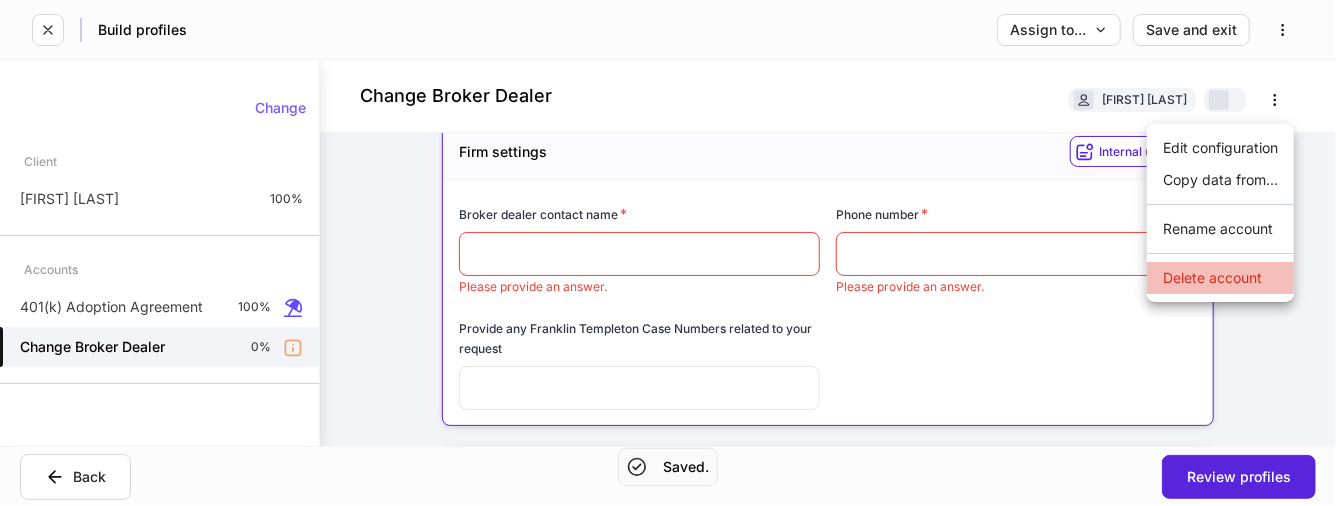 click on "Delete account" at bounding box center [1220, 278] 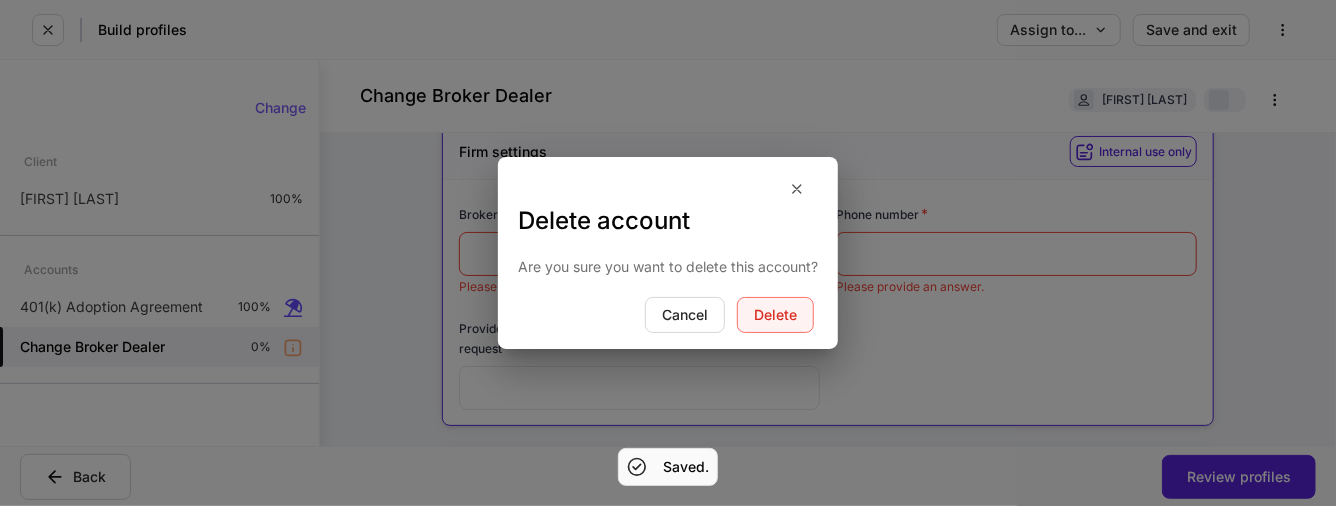 click on "Delete" at bounding box center (775, 315) 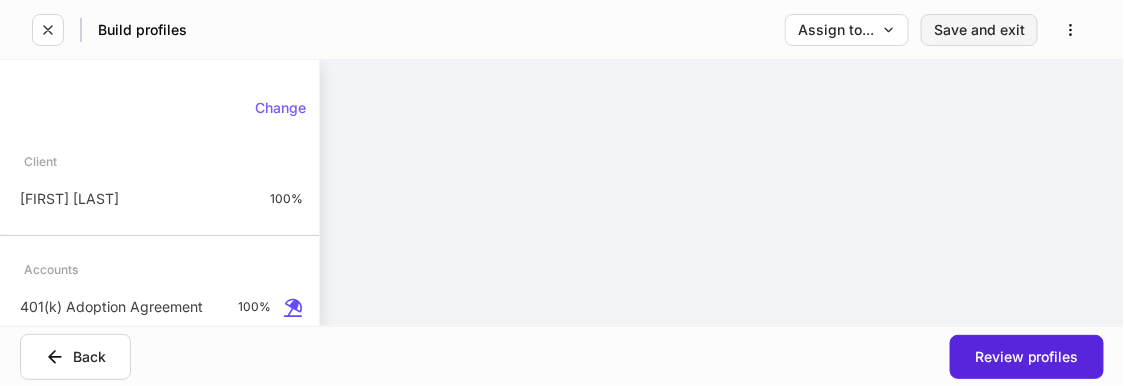 click on "Save and exit" at bounding box center [979, 30] 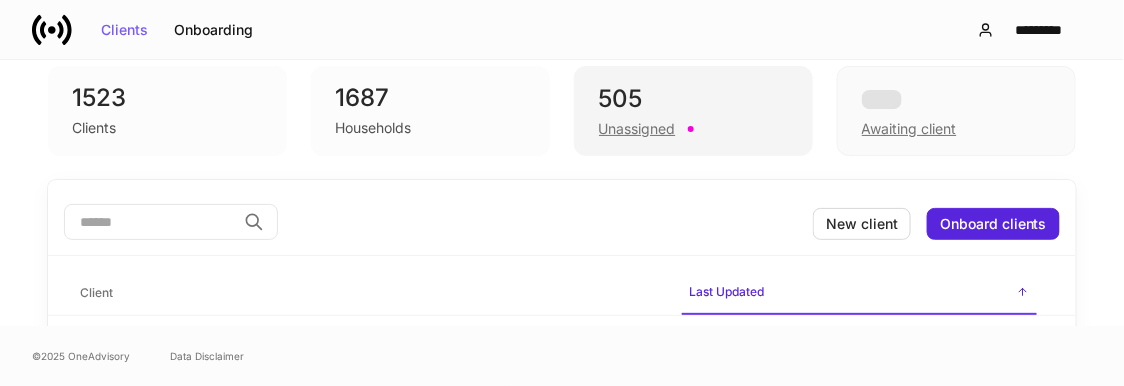 scroll, scrollTop: 29, scrollLeft: 0, axis: vertical 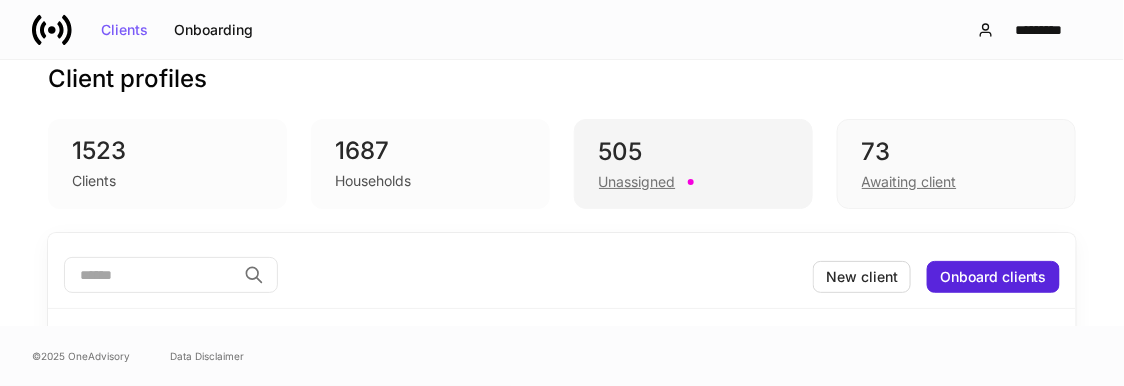 click on "505" at bounding box center (693, 152) 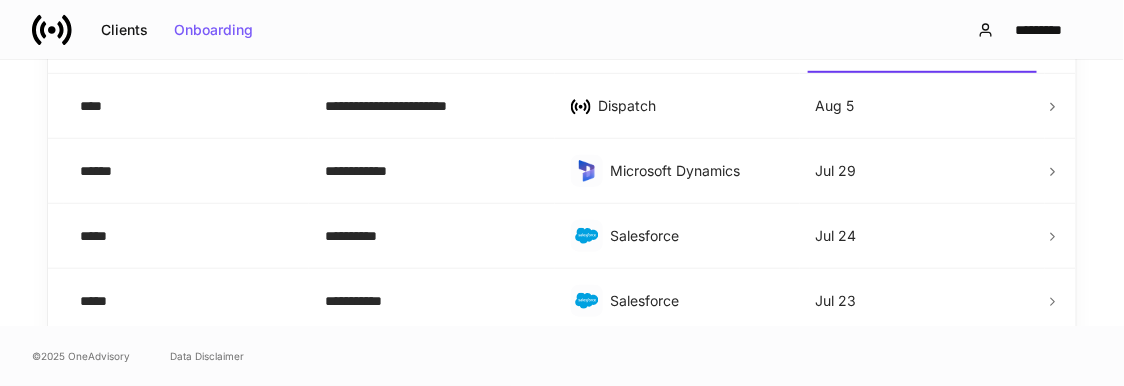 scroll, scrollTop: 418, scrollLeft: 0, axis: vertical 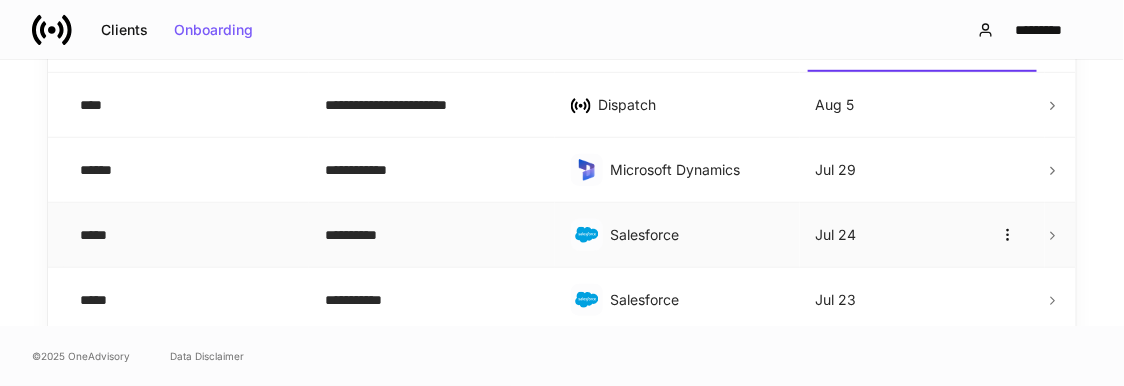 click on "**********" at bounding box center (431, 235) 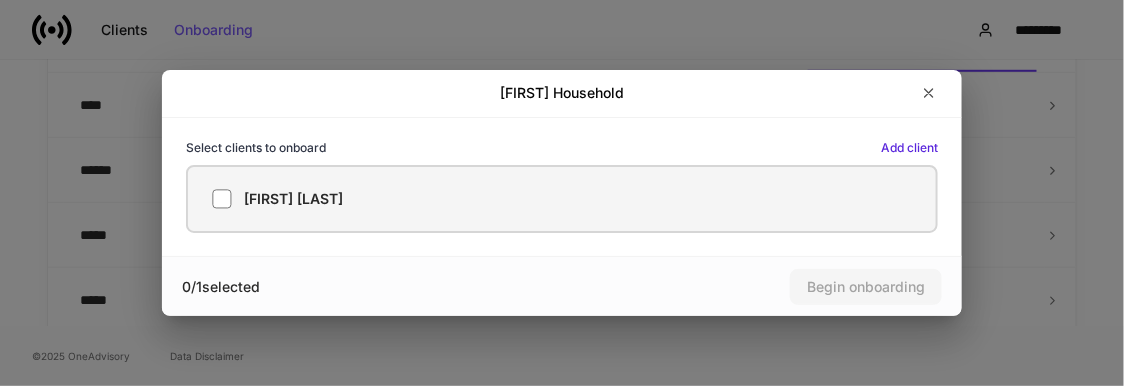 click on "[FIRST] [LAST]" at bounding box center [562, 199] 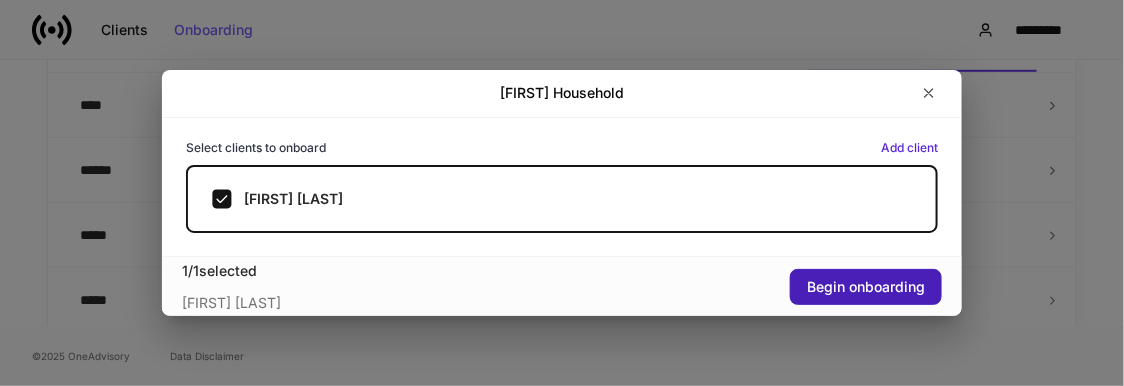 click on "Begin onboarding" at bounding box center [866, 287] 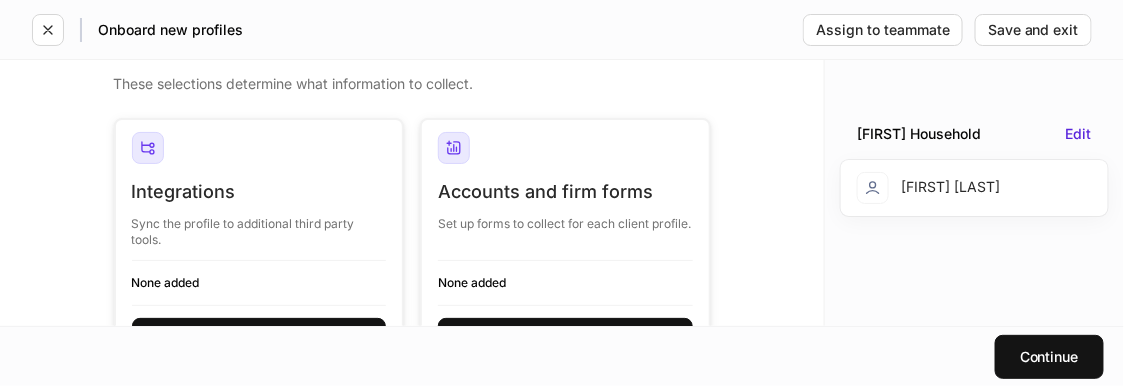 scroll, scrollTop: 40, scrollLeft: 0, axis: vertical 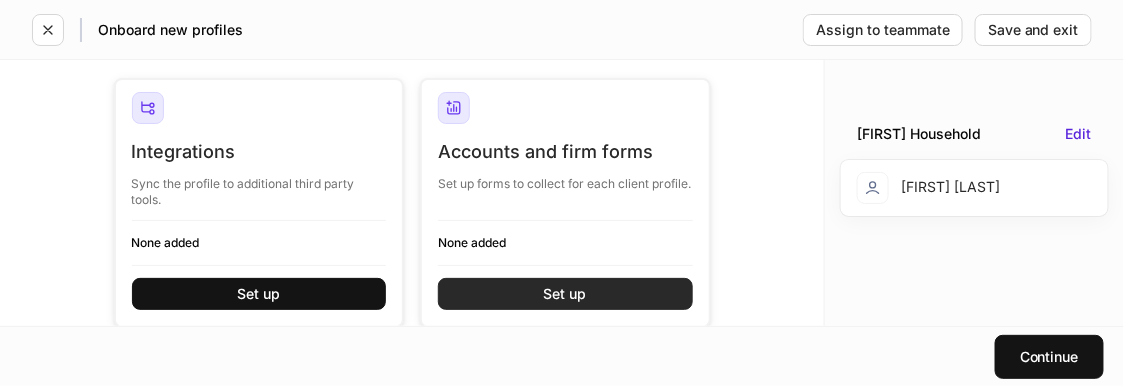 click on "Set up" at bounding box center (565, 294) 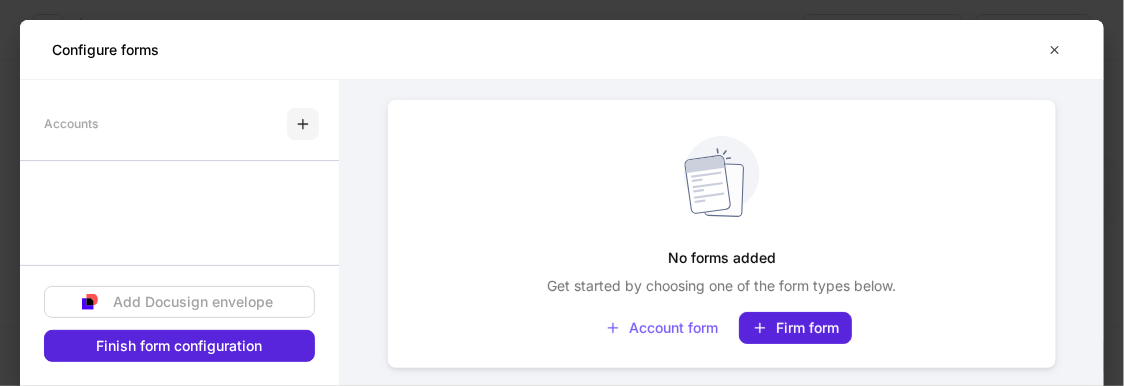 click 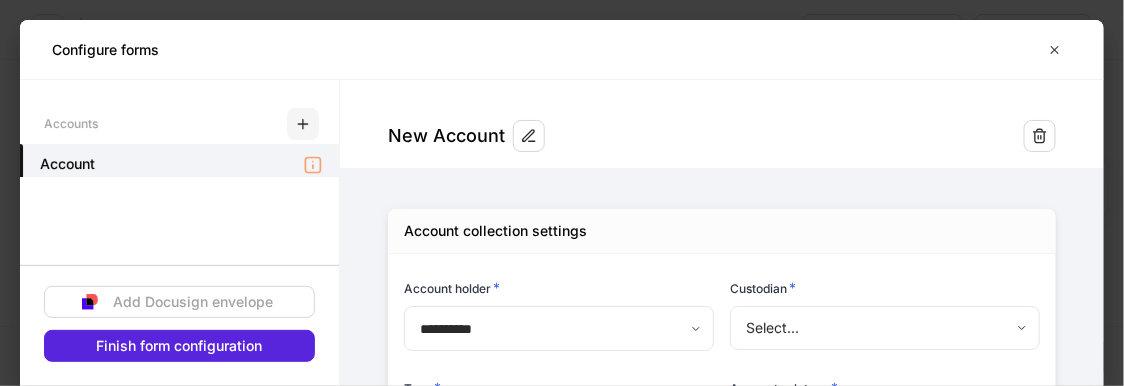 scroll, scrollTop: 117, scrollLeft: 0, axis: vertical 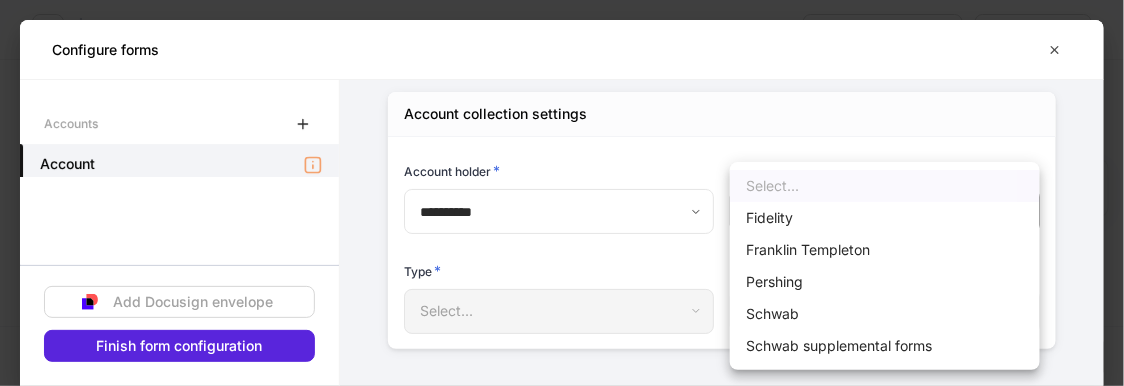 click on "**********" at bounding box center [562, 193] 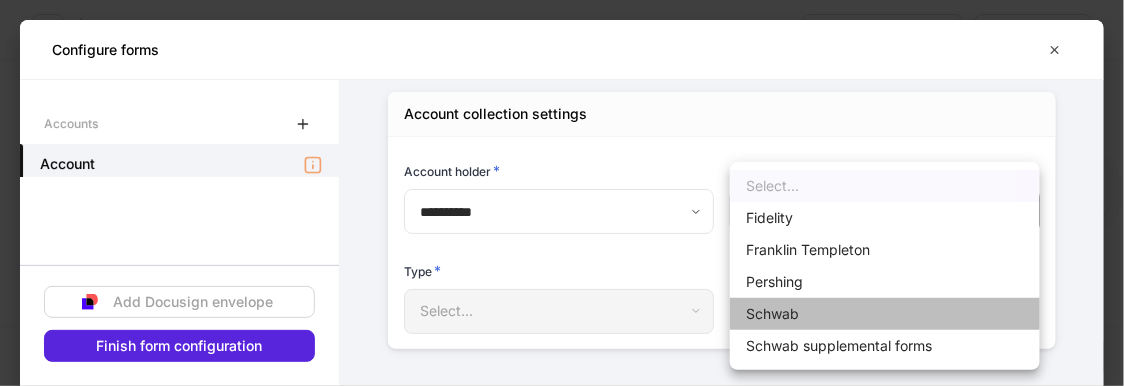 click on "Schwab" at bounding box center (885, 314) 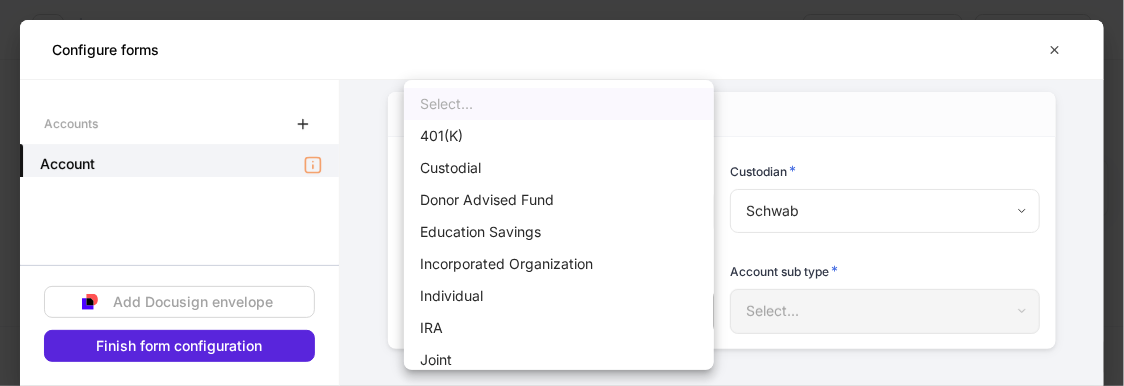 click on "**********" at bounding box center (562, 193) 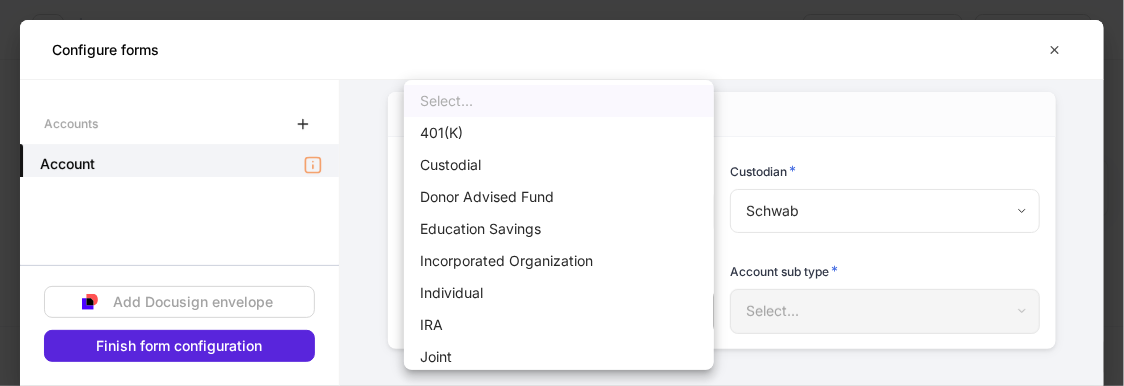 scroll, scrollTop: 0, scrollLeft: 0, axis: both 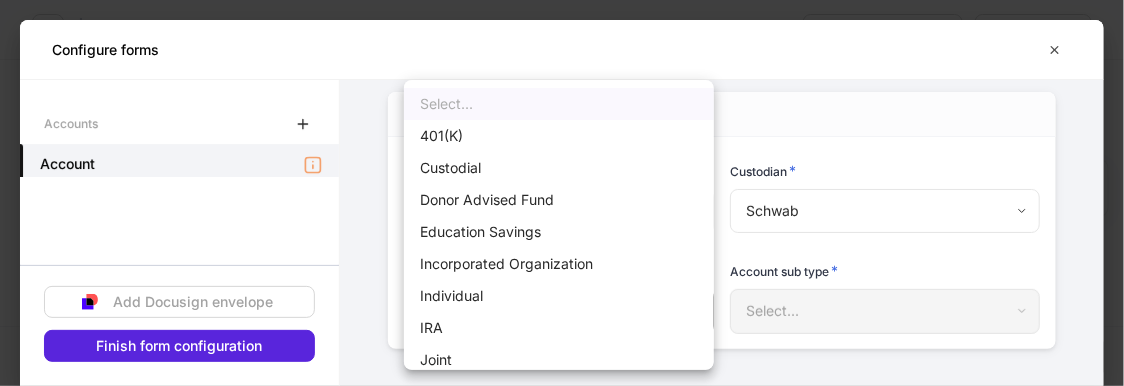 click on "Custodial" at bounding box center (559, 168) 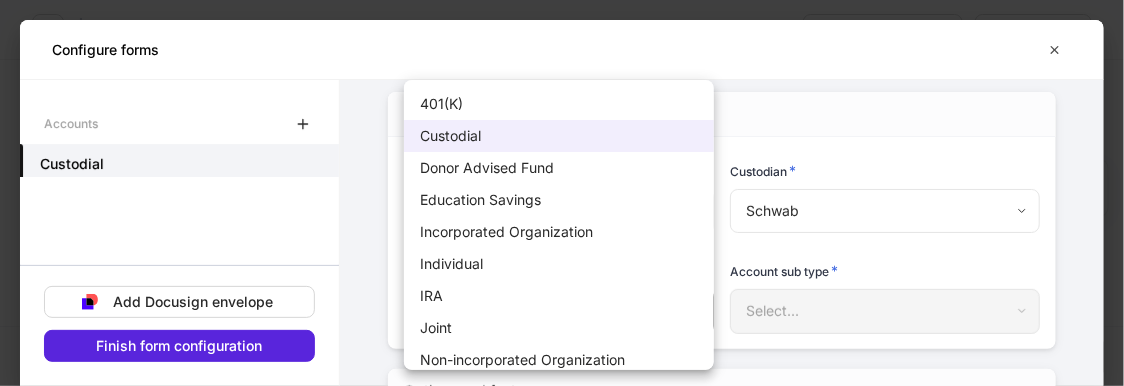 click on "**********" at bounding box center [562, 193] 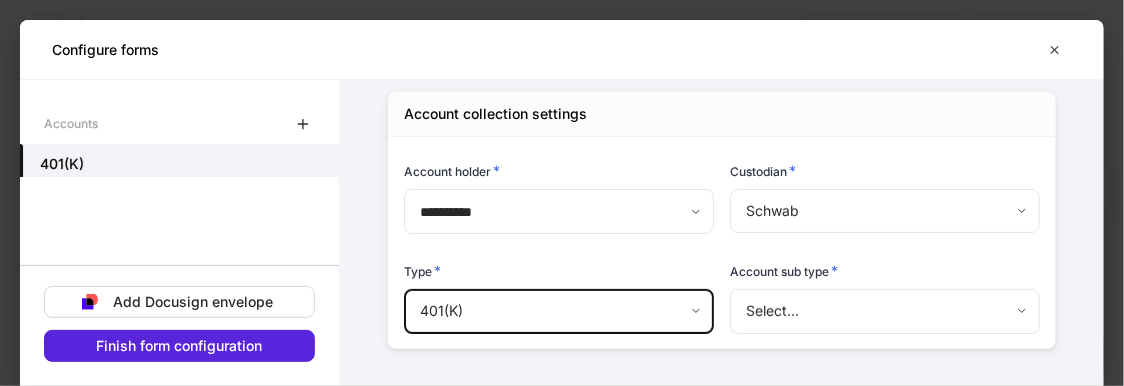 click on "**********" at bounding box center [562, 193] 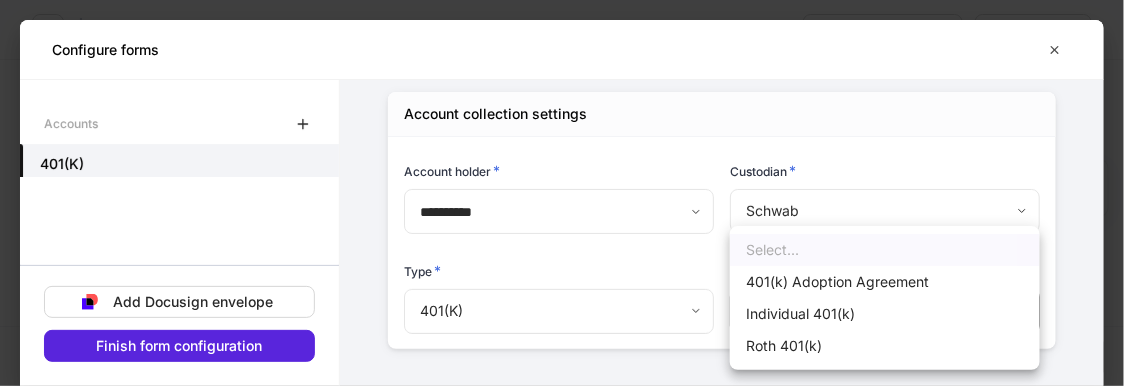 click on "Roth 401(k)" at bounding box center [885, 346] 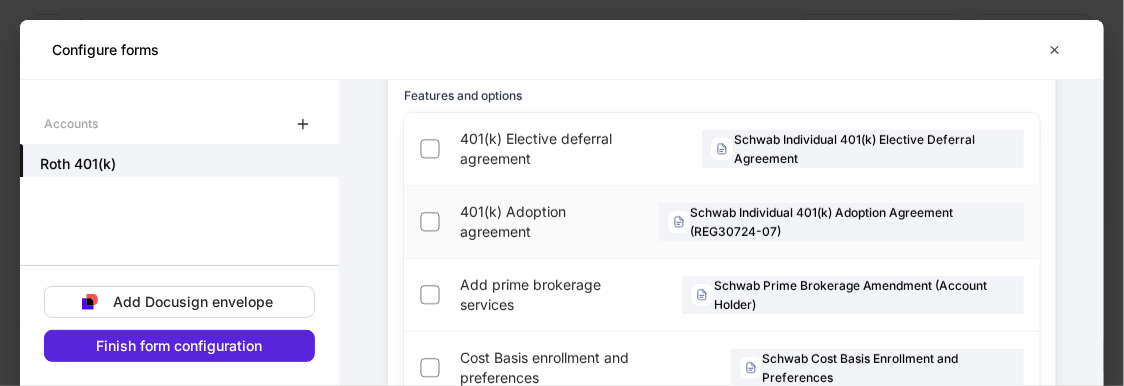 scroll, scrollTop: 475, scrollLeft: 0, axis: vertical 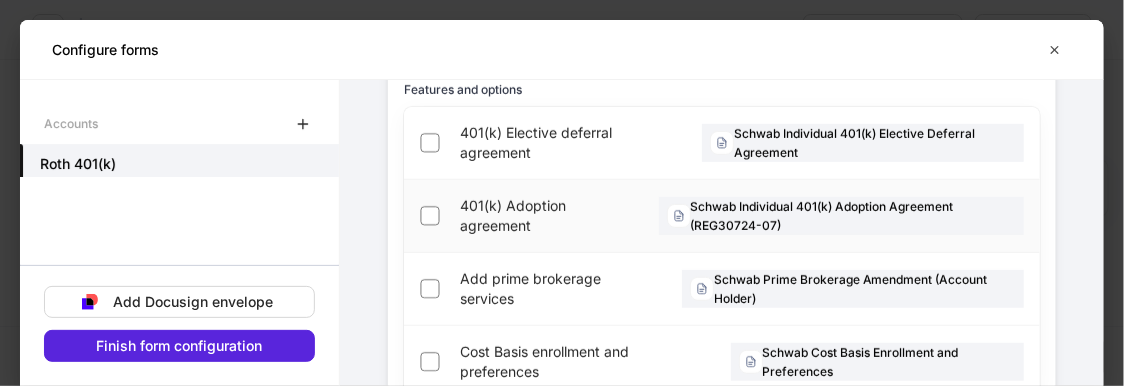 click on "401(k) Adoption agreement Schwab Individual 401(k) Adoption Agreement (REG30724-07)" at bounding box center (722, 216) 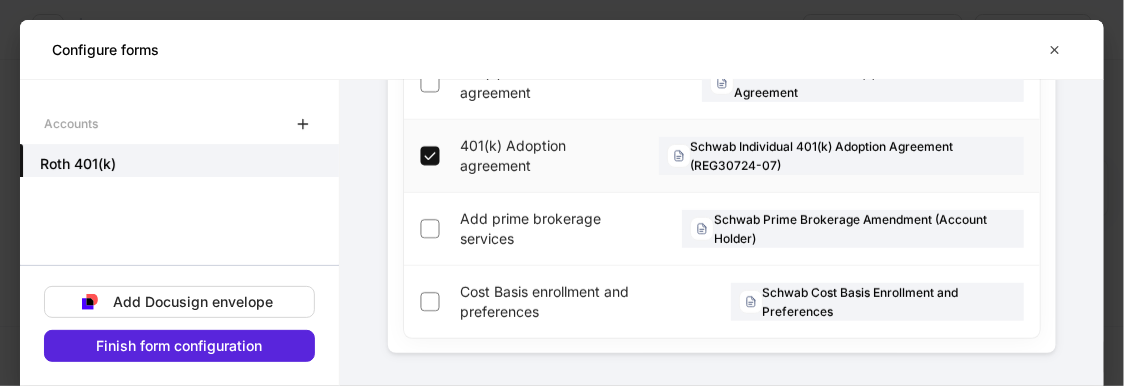 scroll, scrollTop: 539, scrollLeft: 0, axis: vertical 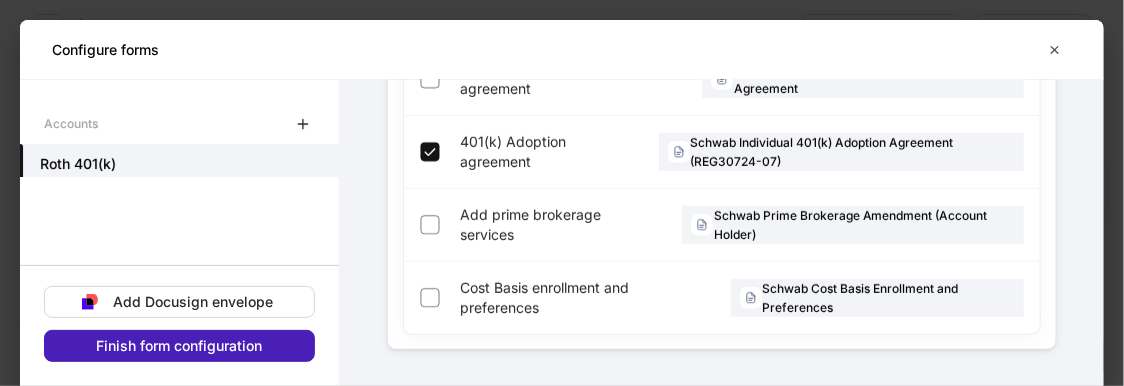click on "Finish form configuration" at bounding box center [180, 346] 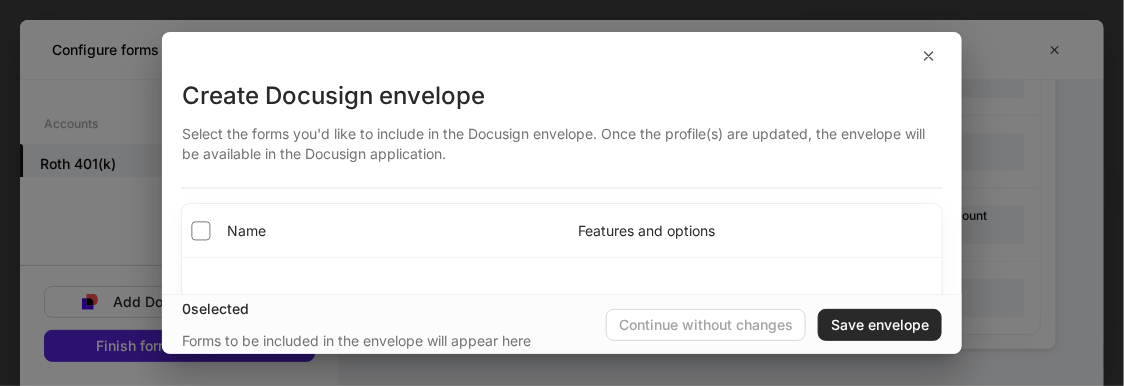 click on "Save envelope" at bounding box center (880, 325) 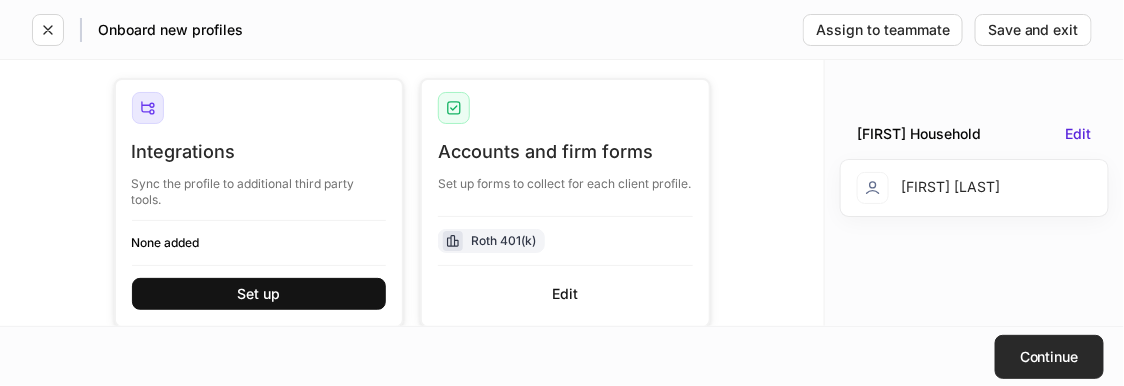 click on "Continue" at bounding box center [1049, 357] 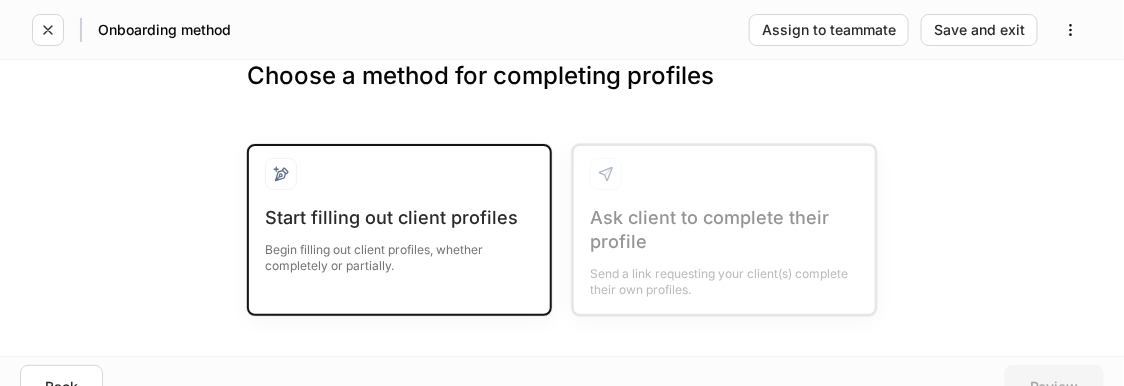 click on "Begin filling out client profiles, whether completely or partially." at bounding box center (399, 252) 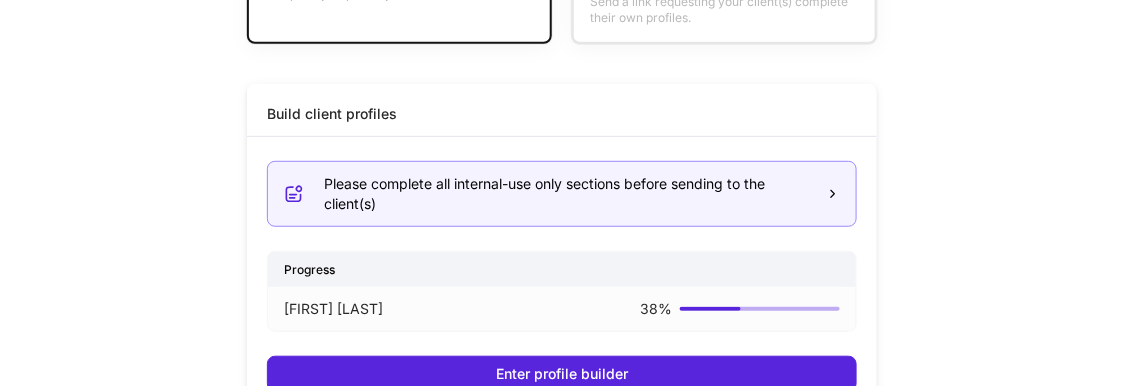 scroll, scrollTop: 290, scrollLeft: 0, axis: vertical 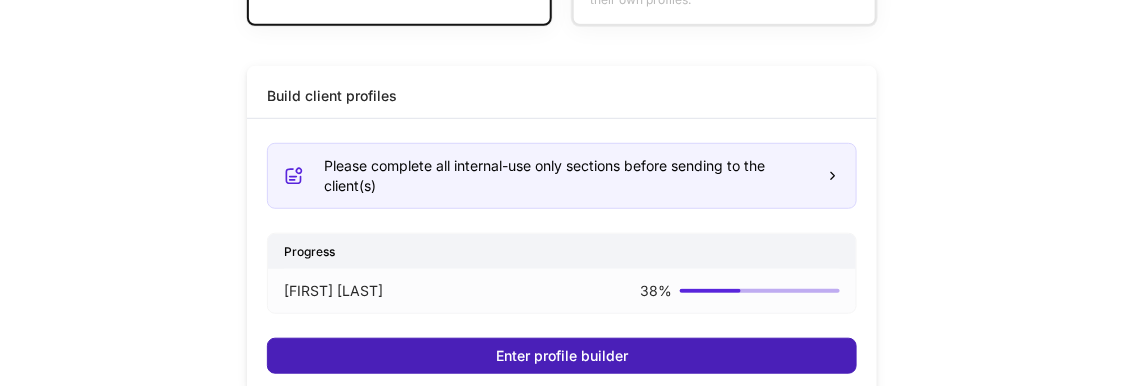 click on "Enter profile builder" at bounding box center [562, 356] 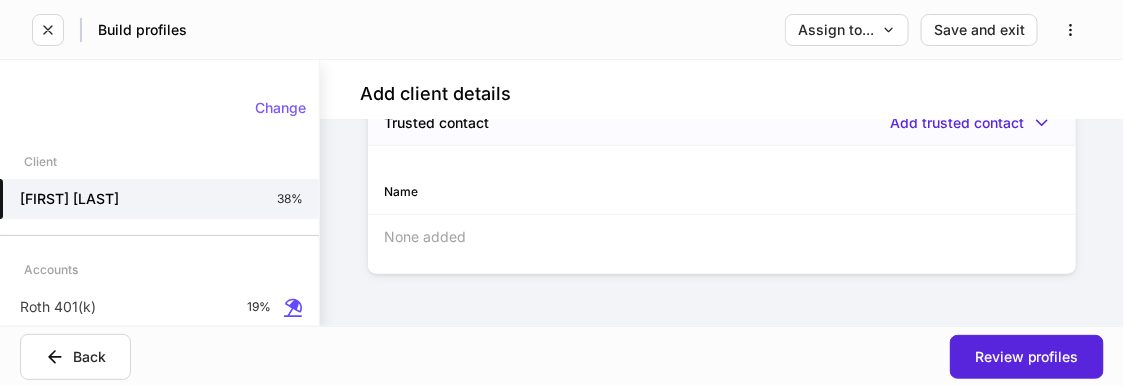 scroll, scrollTop: 2518, scrollLeft: 0, axis: vertical 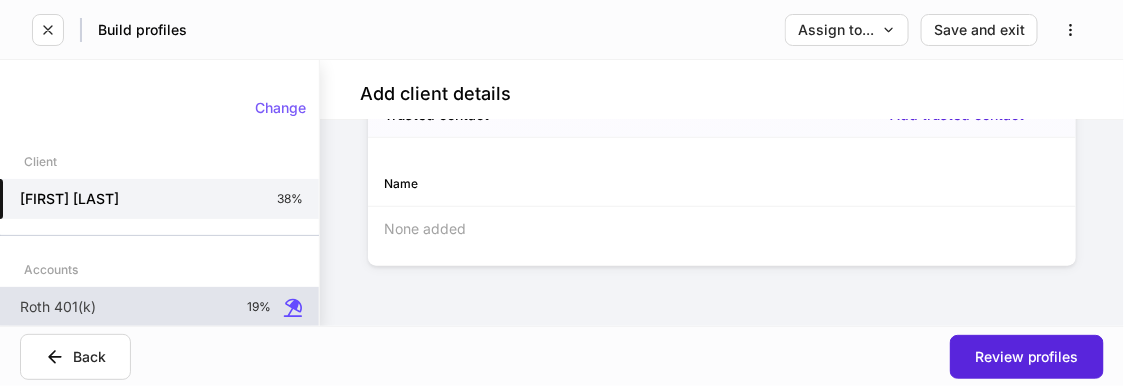 click on "Roth 401(k) 19%" at bounding box center (159, 307) 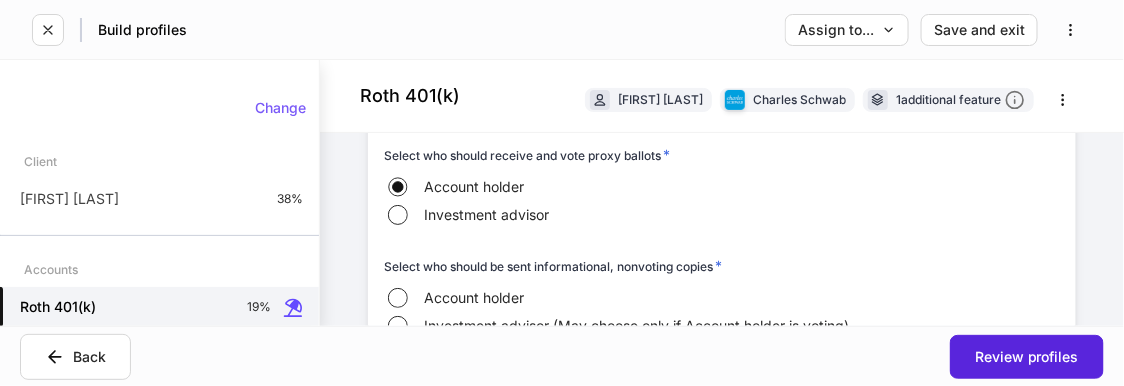 scroll, scrollTop: 2025, scrollLeft: 0, axis: vertical 